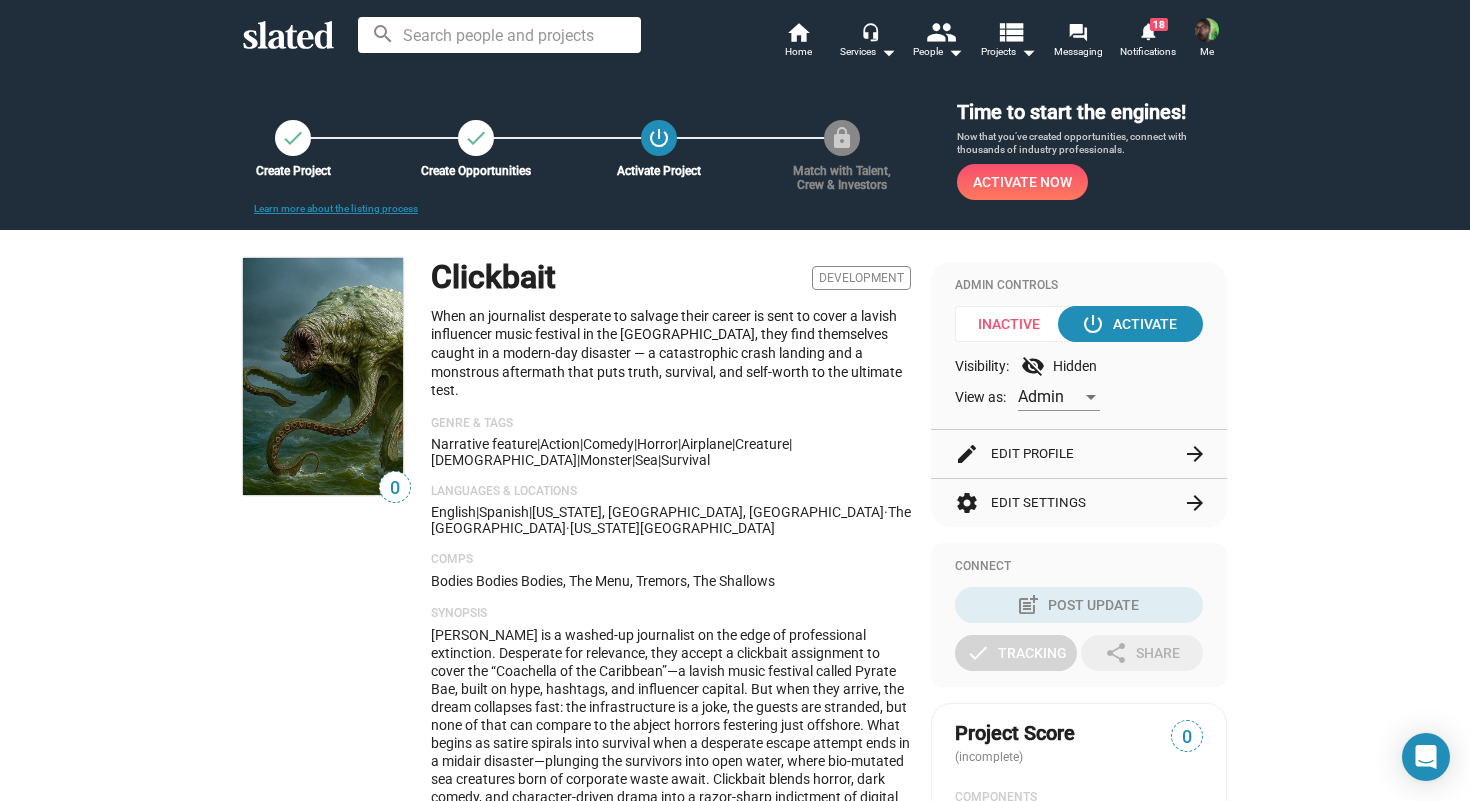 scroll, scrollTop: 0, scrollLeft: 0, axis: both 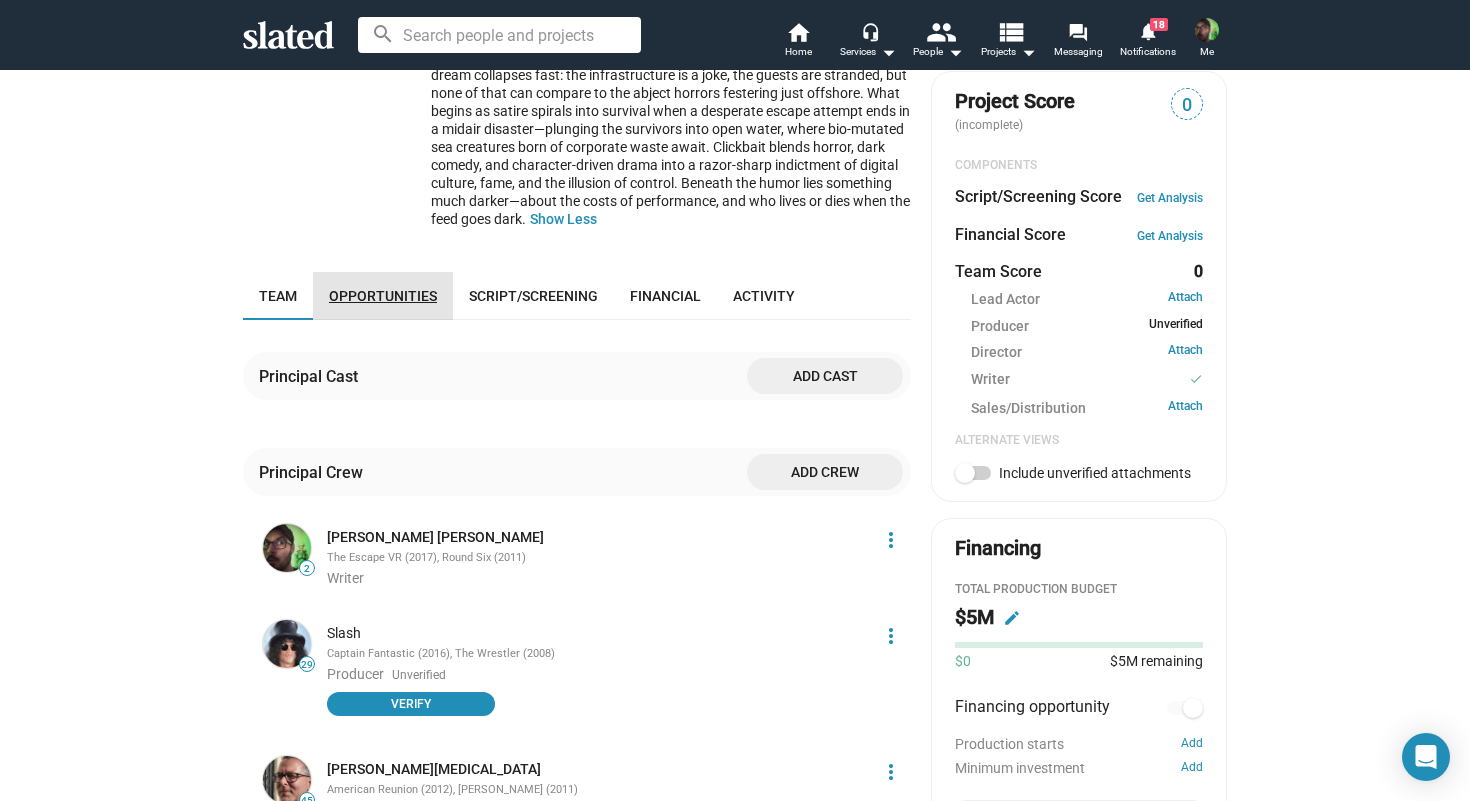 click on "Opportunities" at bounding box center [383, 296] 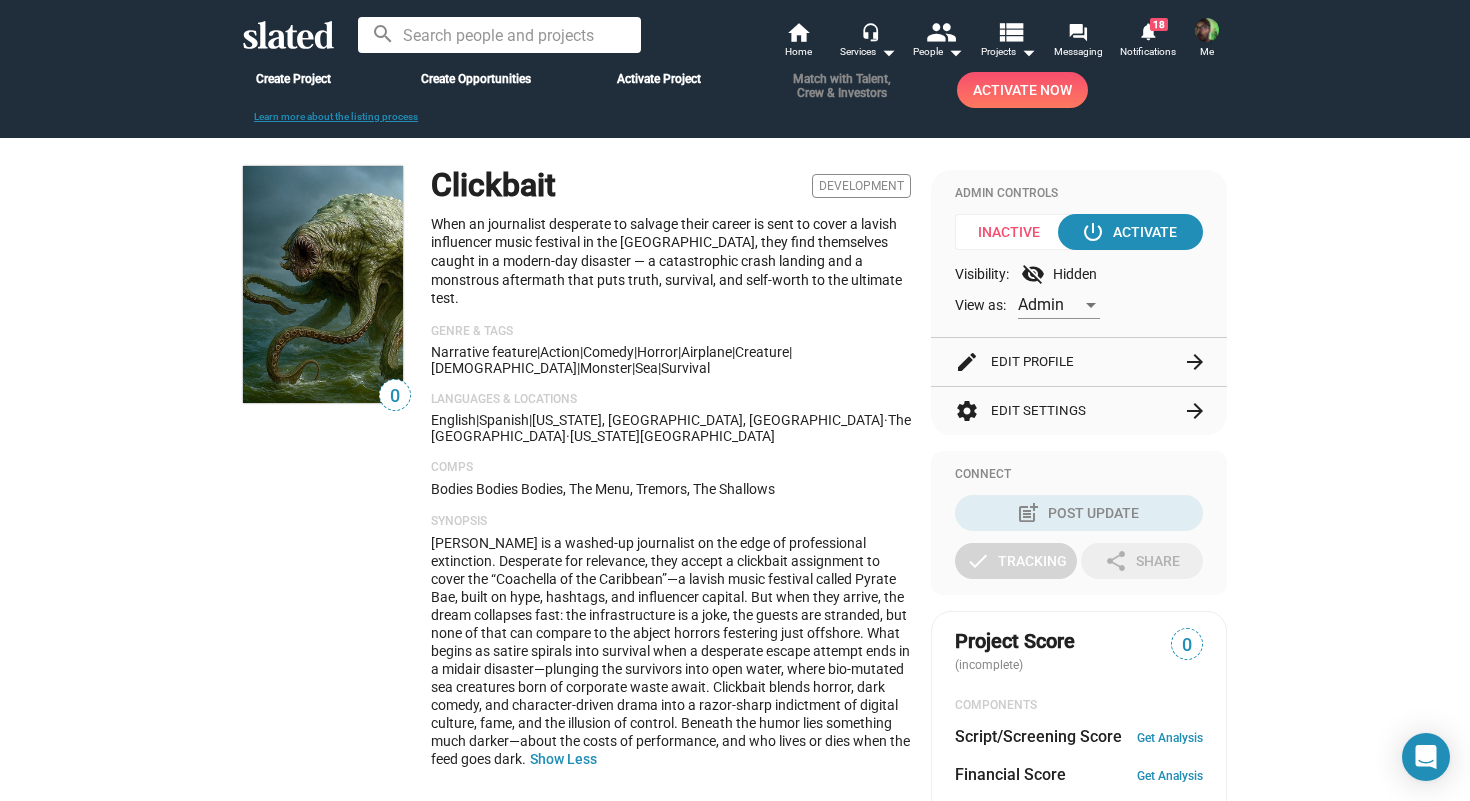 scroll, scrollTop: 86, scrollLeft: 0, axis: vertical 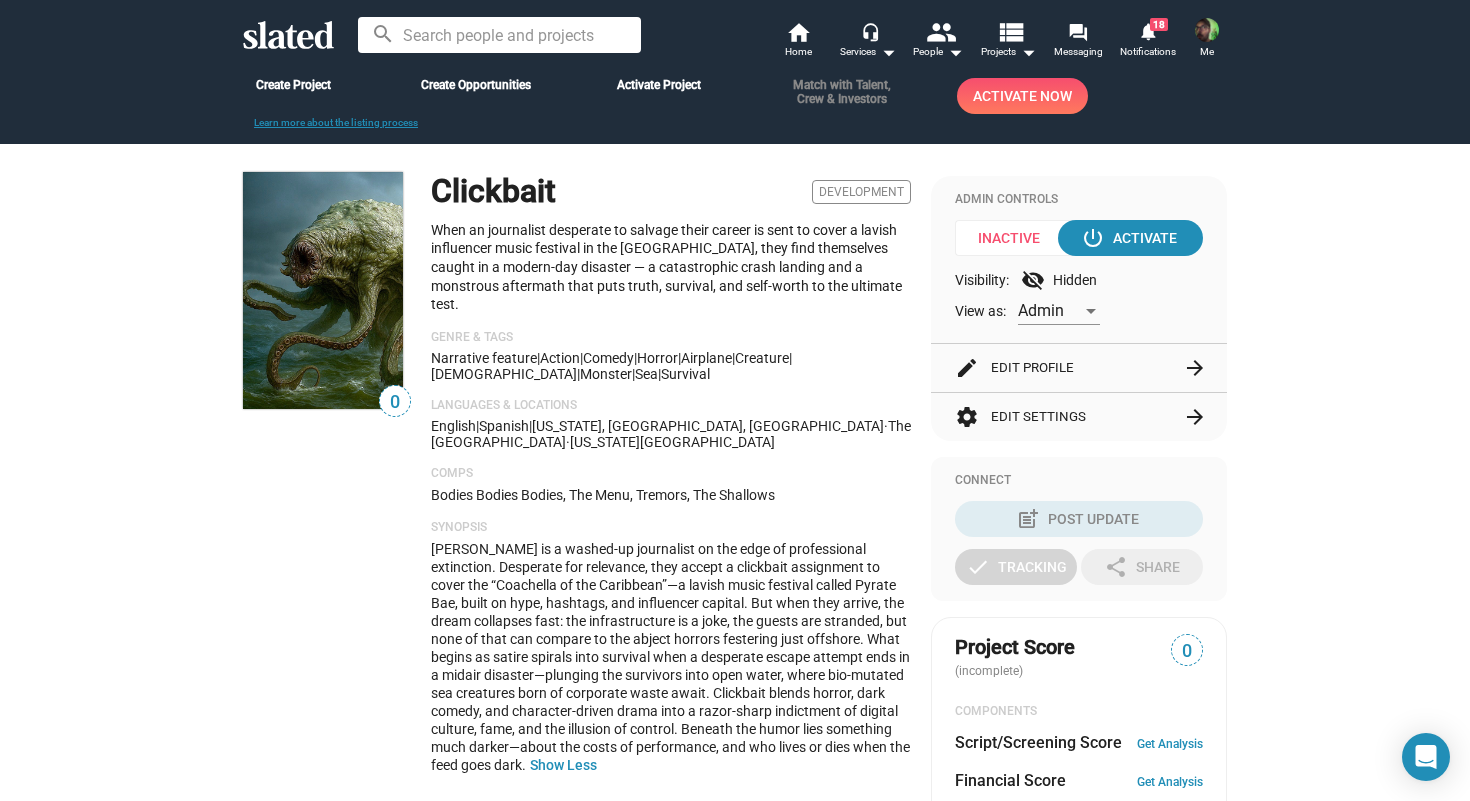 click on "When an journalist desperate to salvage their career is sent to cover a lavish influencer music festival in the [GEOGRAPHIC_DATA], they find themselves caught in a modern-day disaster — a catastrophic crash landing and a monstrous aftermath that puts truth, survival, and self-worth to the ultimate test." 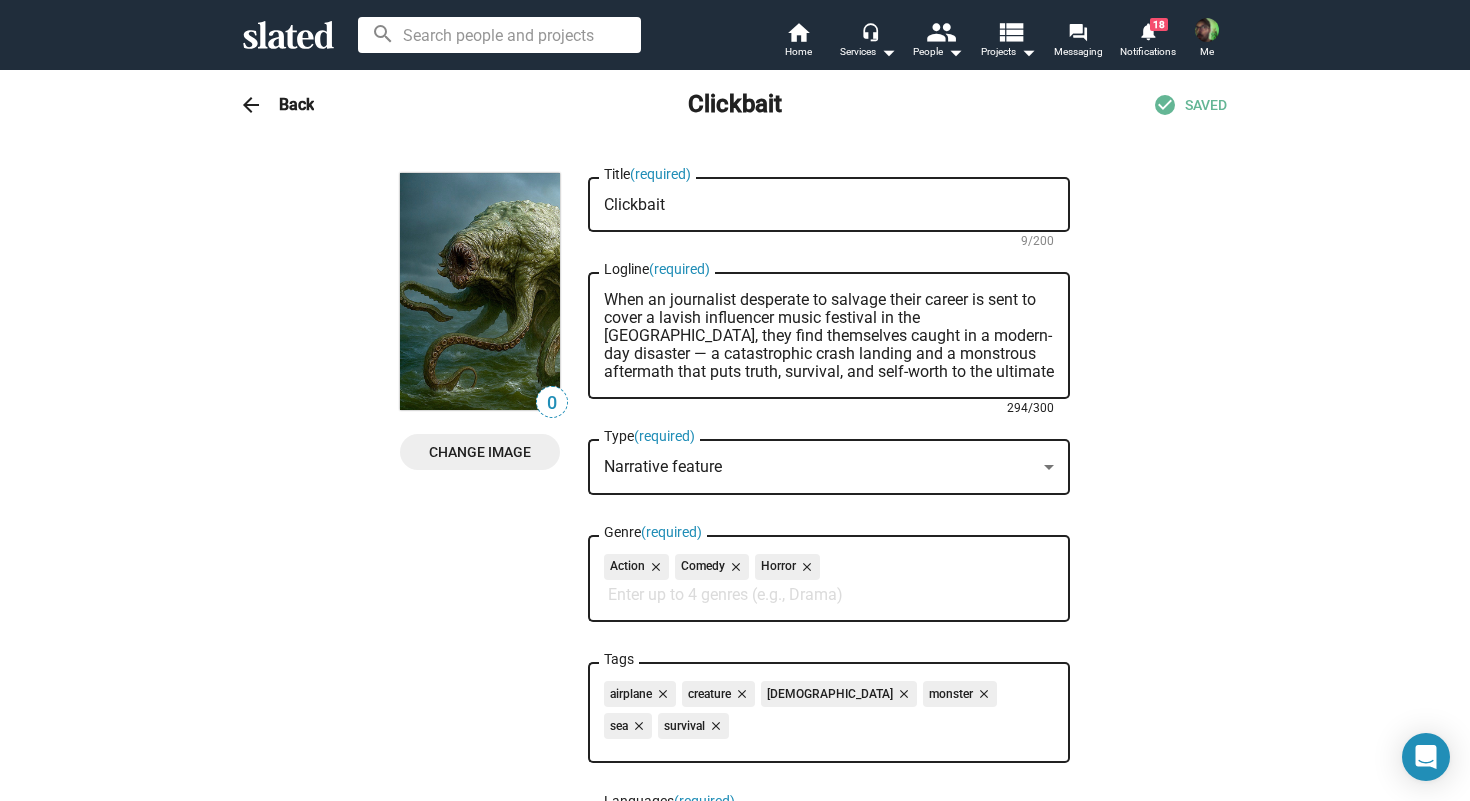 click on "When an journalist desperate to salvage their career is sent to cover a lavish influencer music festival in the [GEOGRAPHIC_DATA], they find themselves caught in a modern-day disaster — a catastrophic crash landing and a monstrous aftermath that puts truth, survival, and self-worth to the ultimate test." at bounding box center (829, 336) 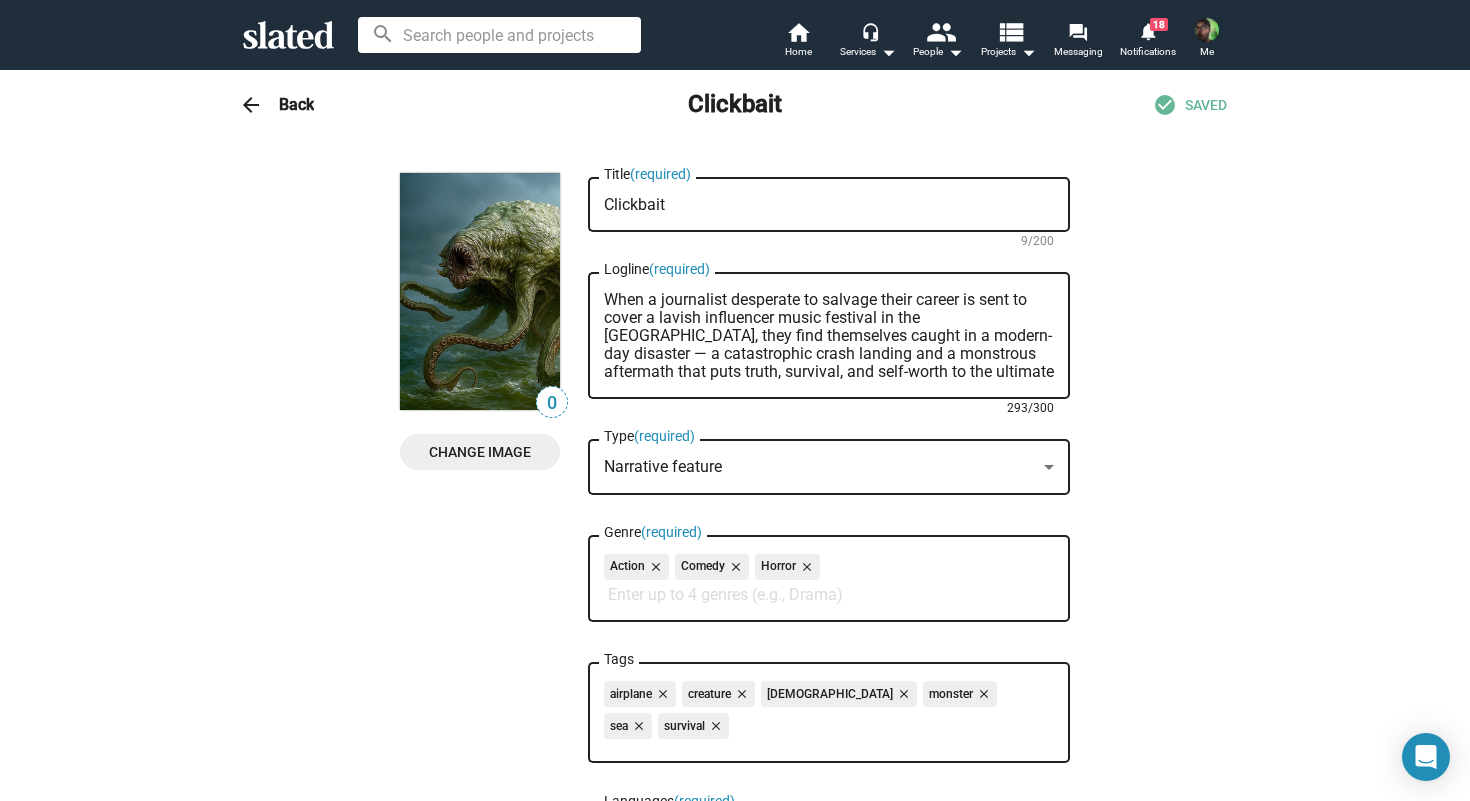 type on "When a journalist desperate to salvage their career is sent to cover a lavish influencer music festival in the [GEOGRAPHIC_DATA], they find themselves caught in a modern-day disaster — a catastrophic crash landing and a monstrous aftermath that puts truth, survival, and self-worth to the ultimate test." 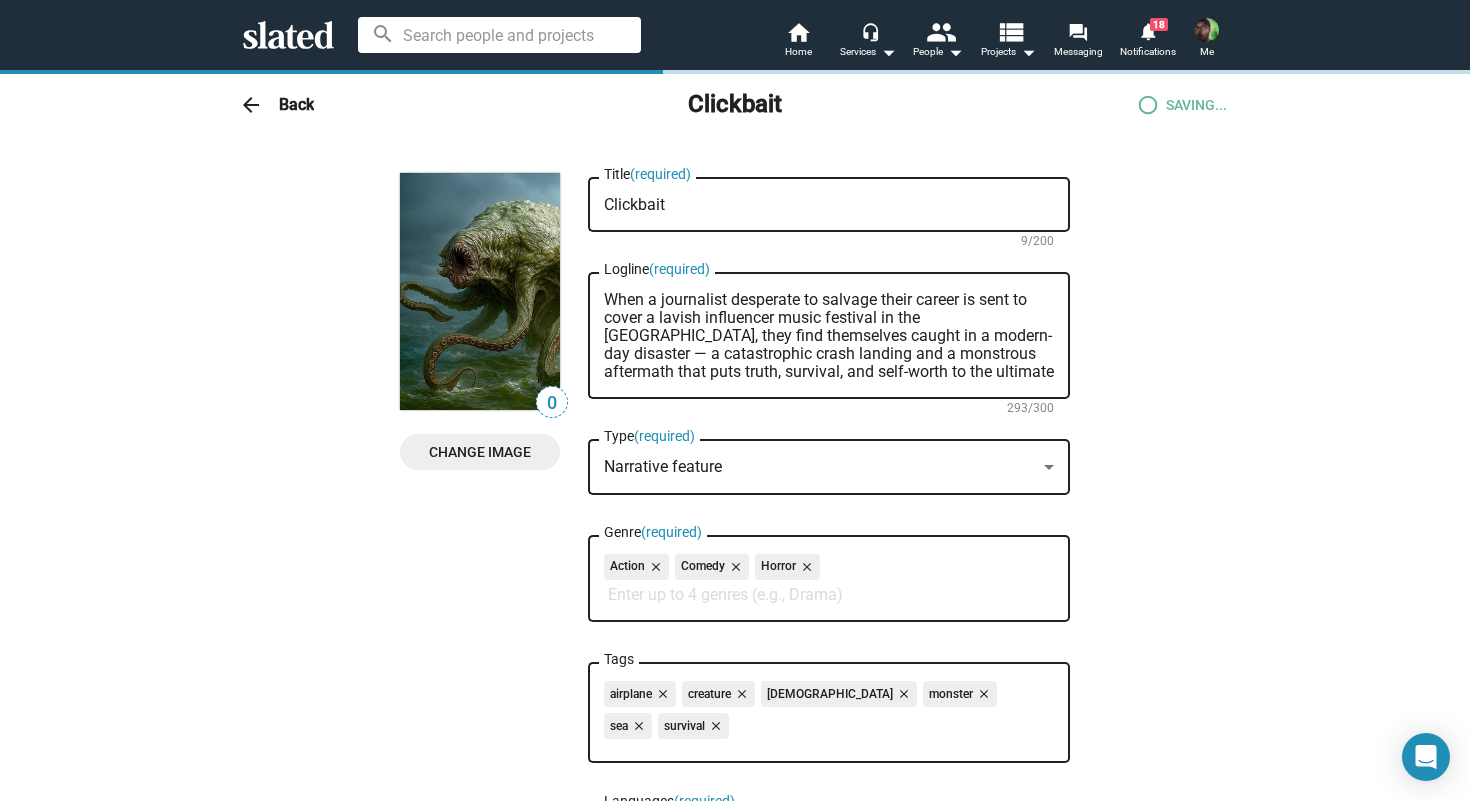 click on "Back" at bounding box center [296, 104] 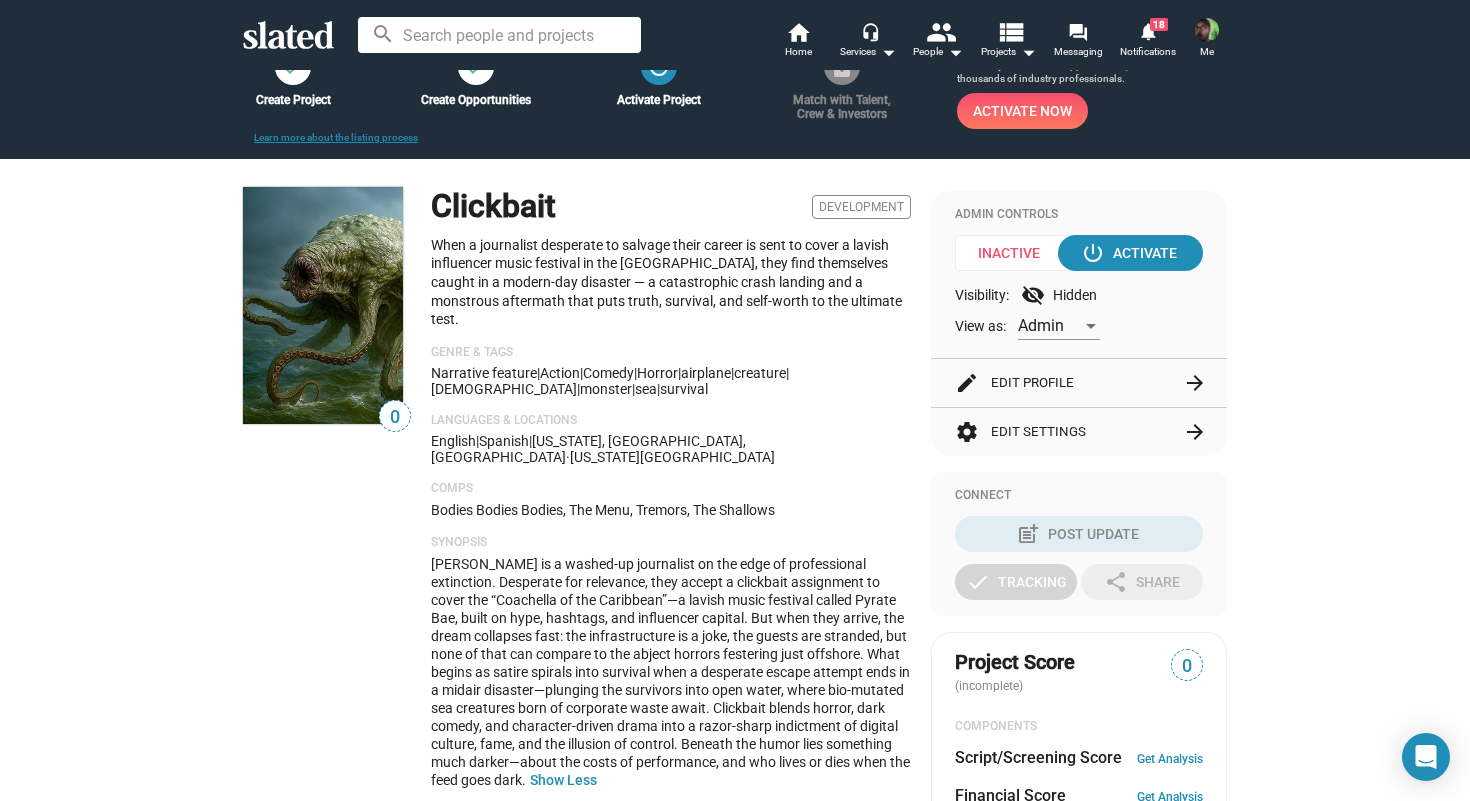 scroll, scrollTop: 70, scrollLeft: 0, axis: vertical 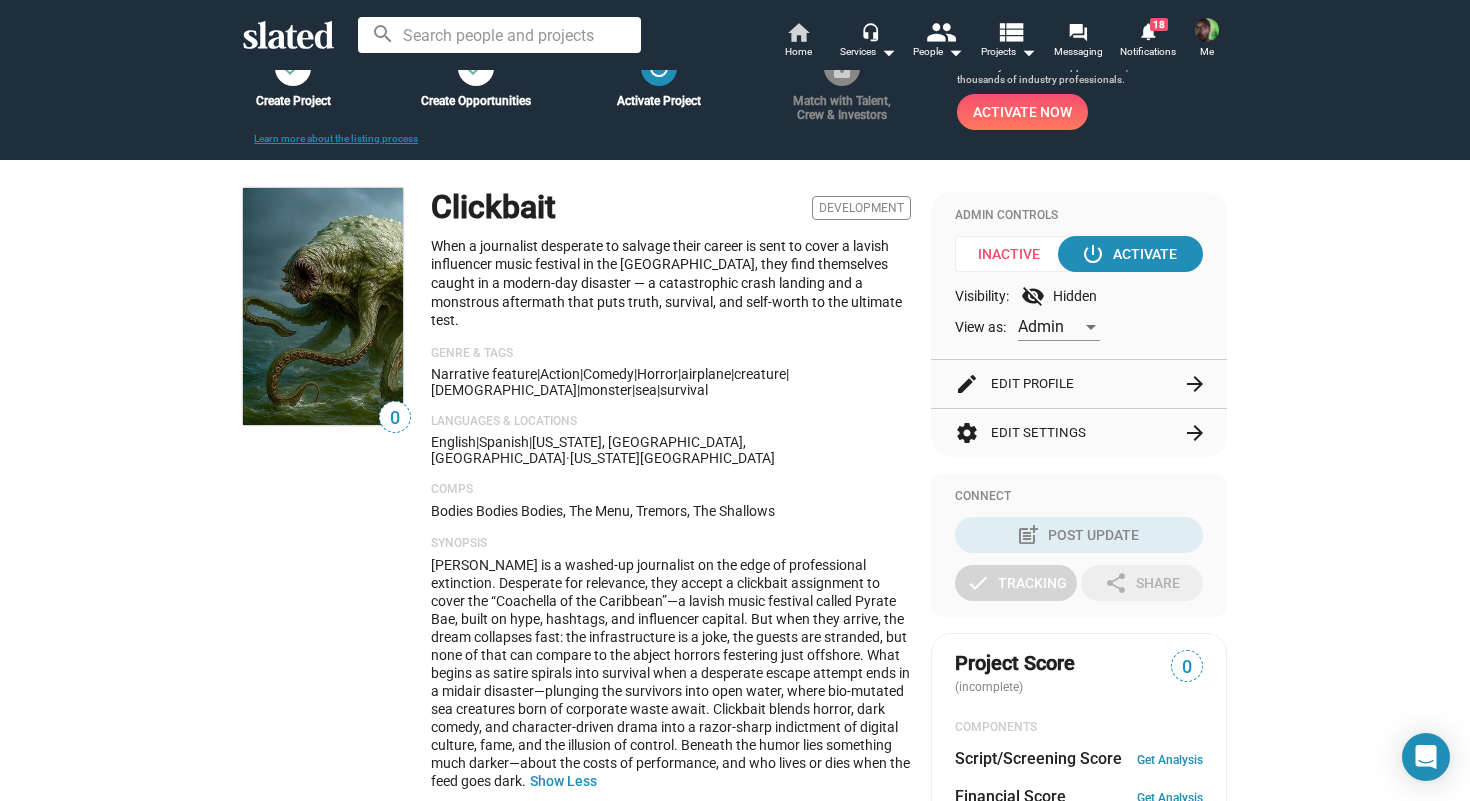 click on "Home" at bounding box center [798, 52] 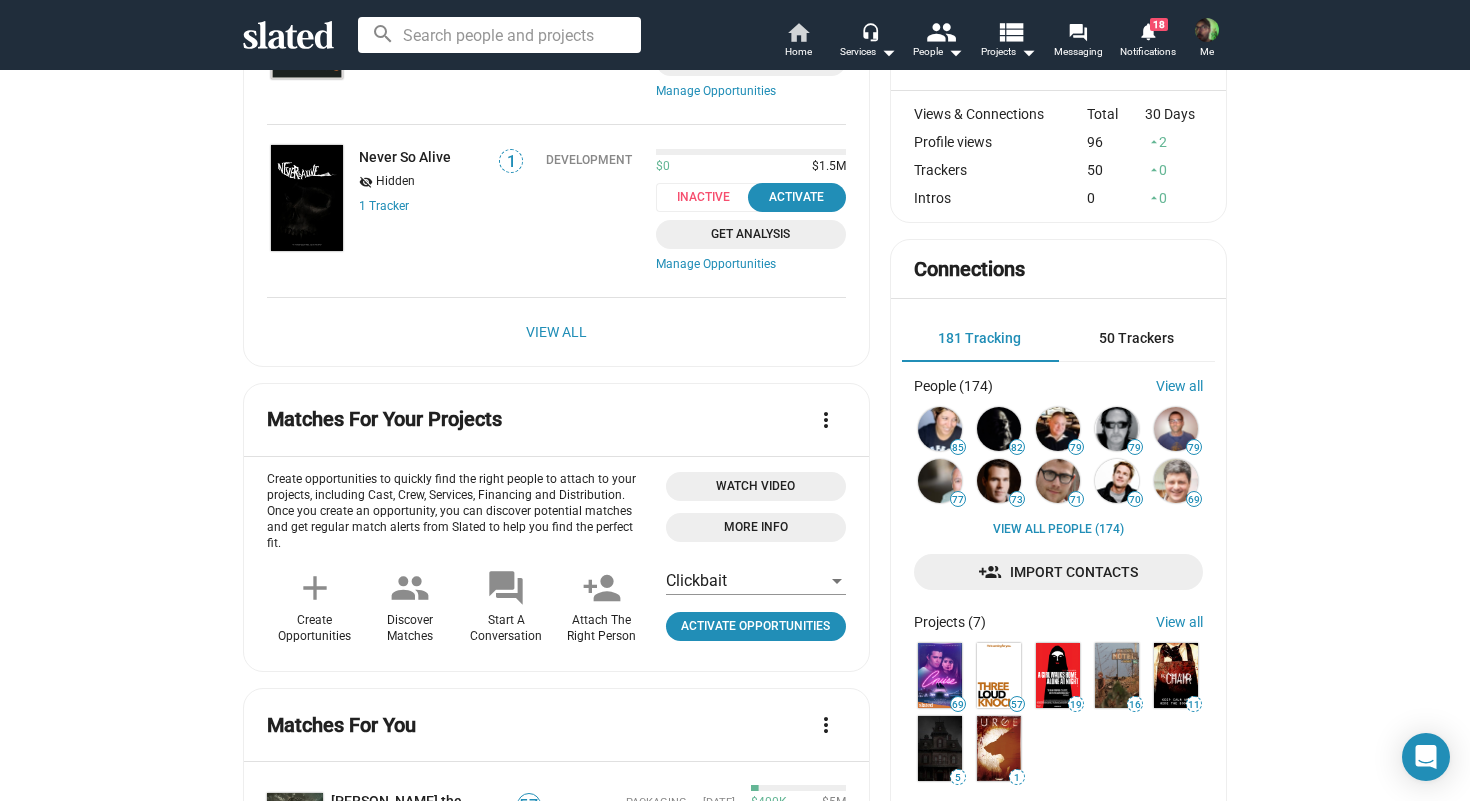 scroll, scrollTop: 424, scrollLeft: 0, axis: vertical 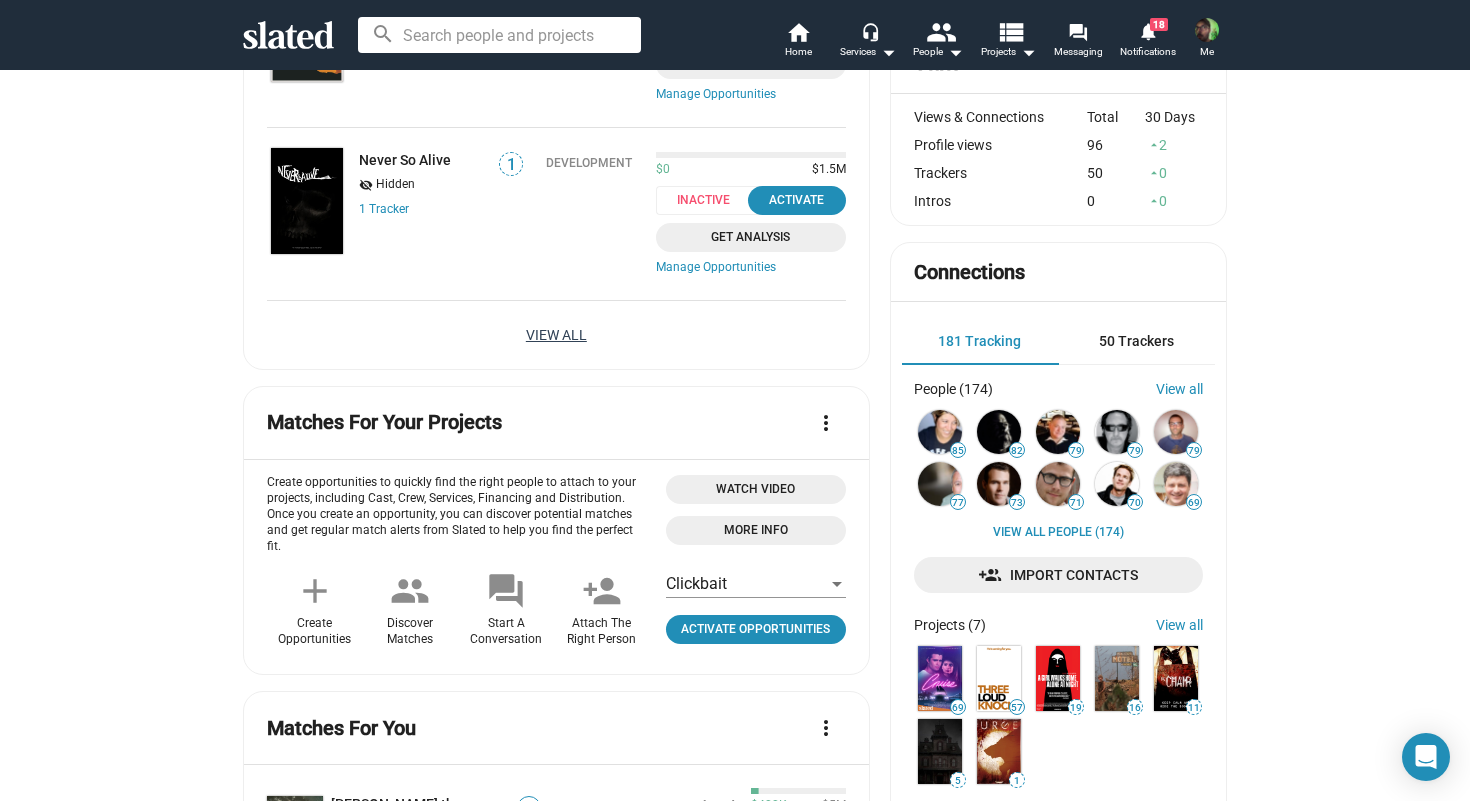 click on "View All" 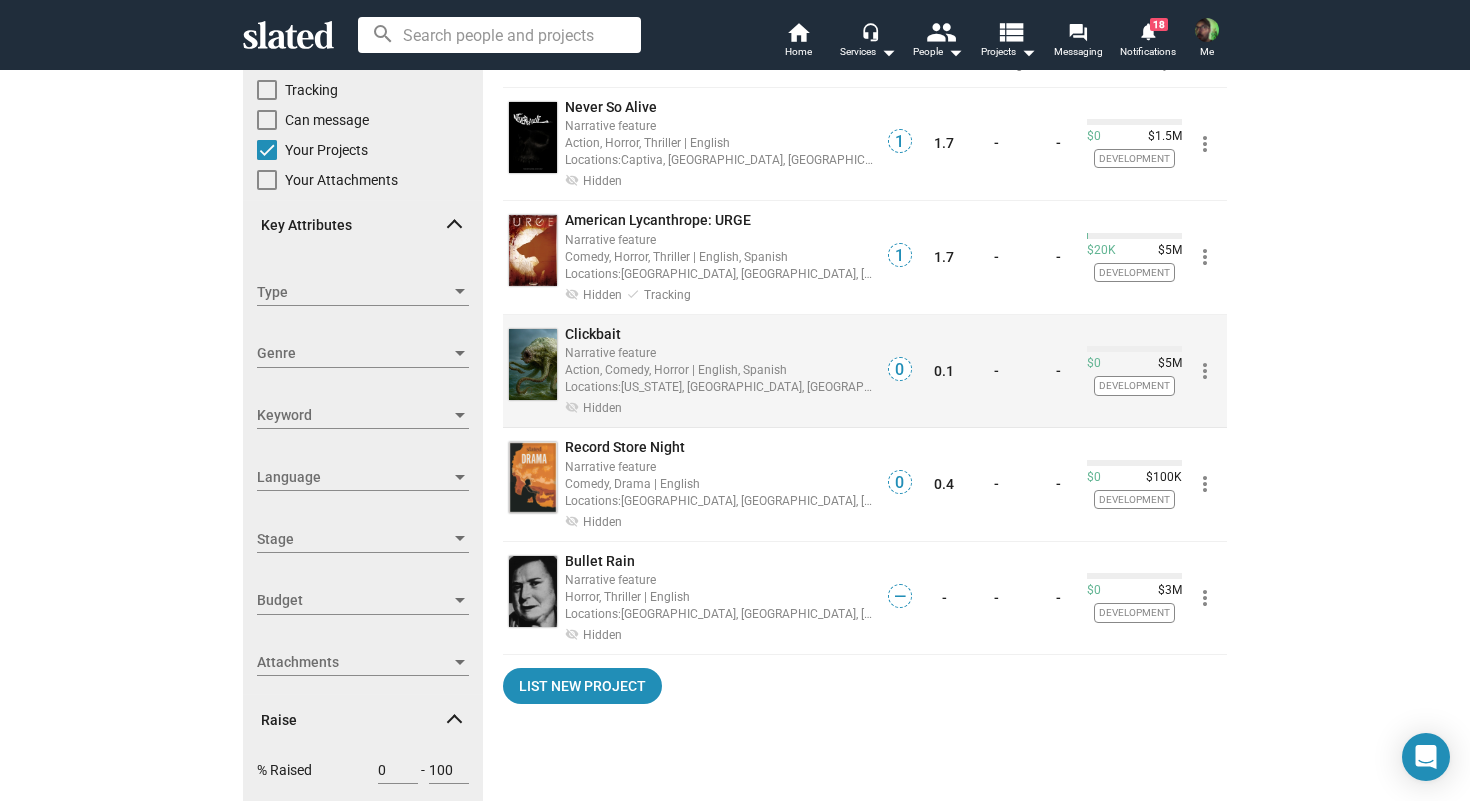 scroll, scrollTop: 182, scrollLeft: 0, axis: vertical 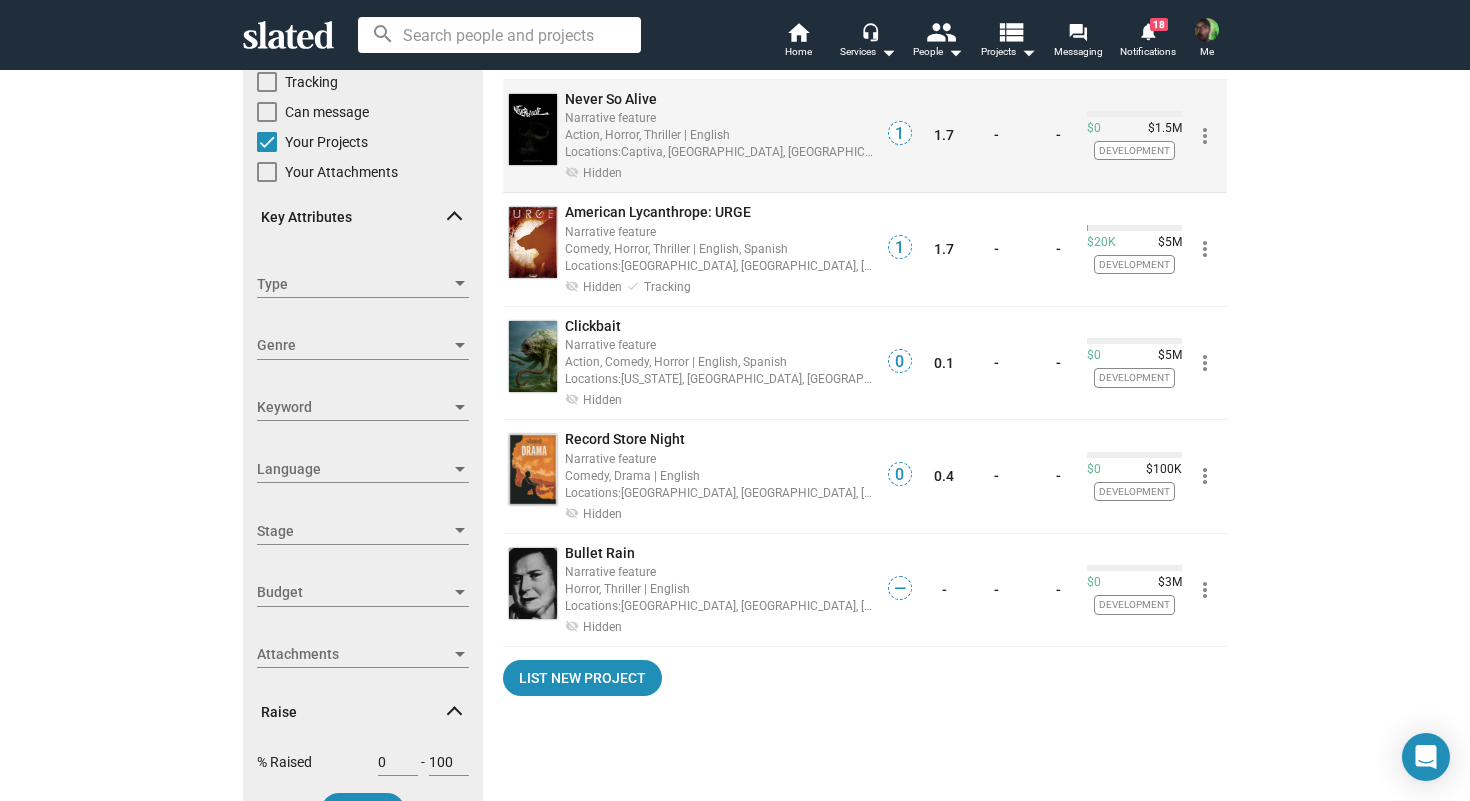 click on "Never So Alive" 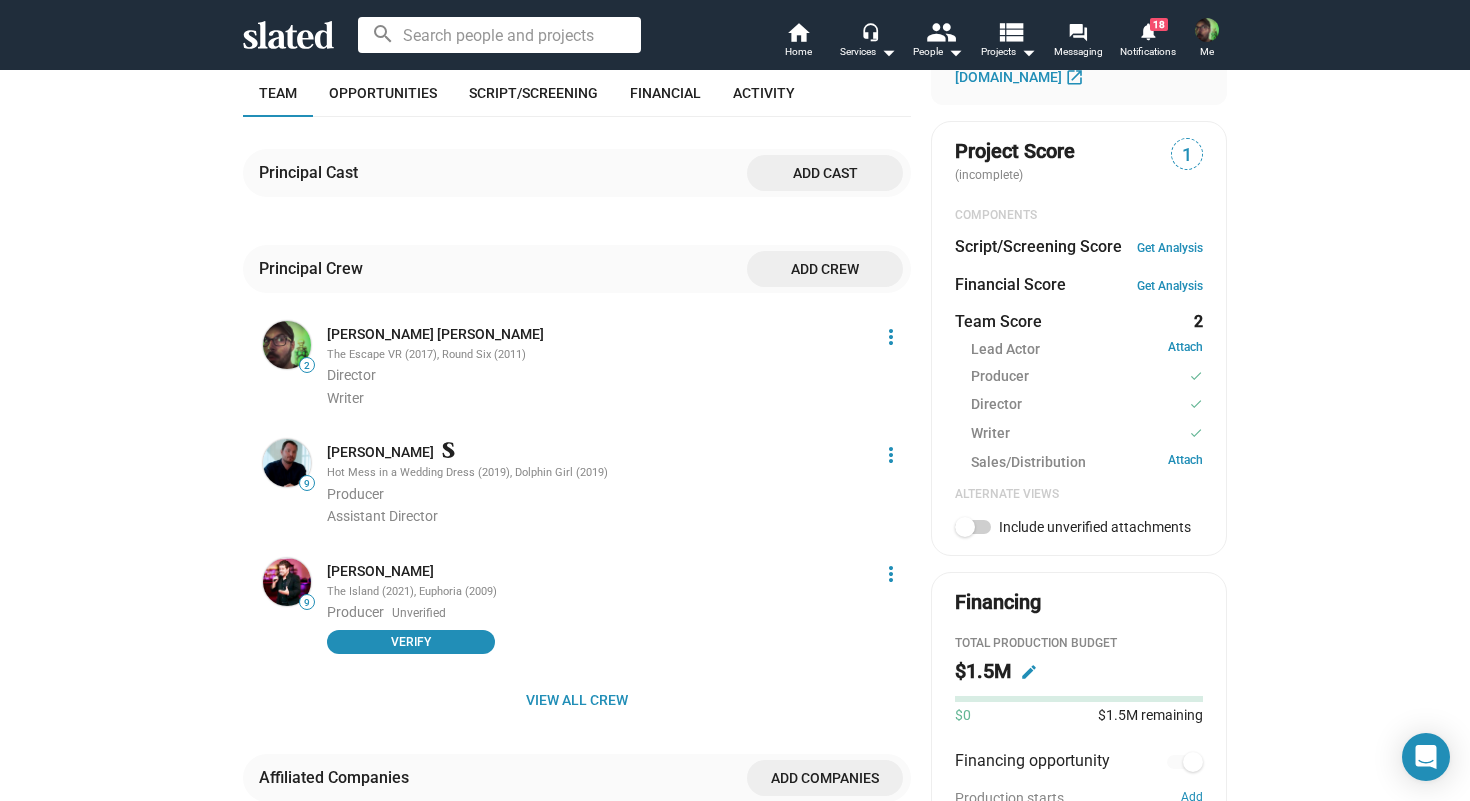 scroll, scrollTop: 625, scrollLeft: 0, axis: vertical 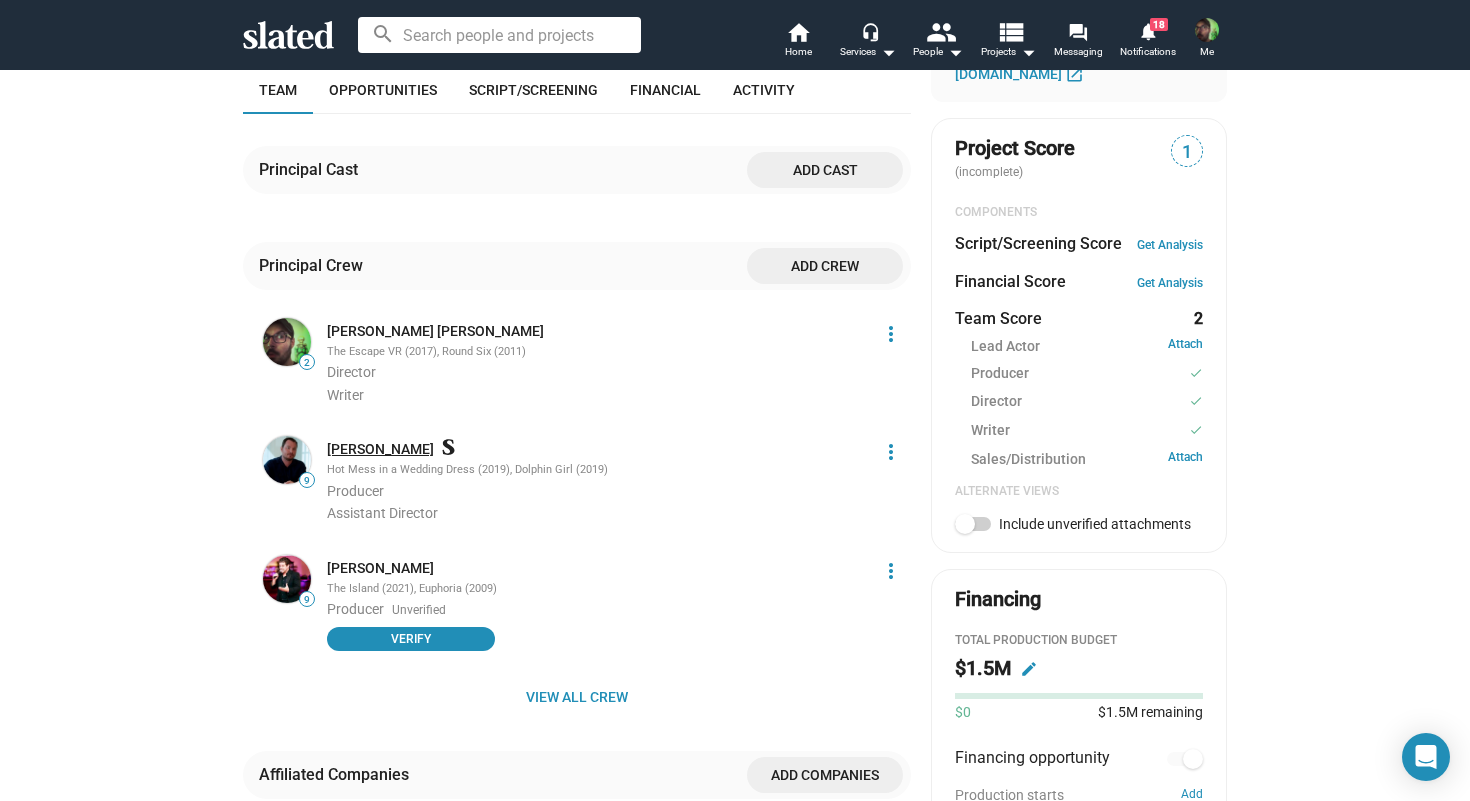 click on "[PERSON_NAME]" 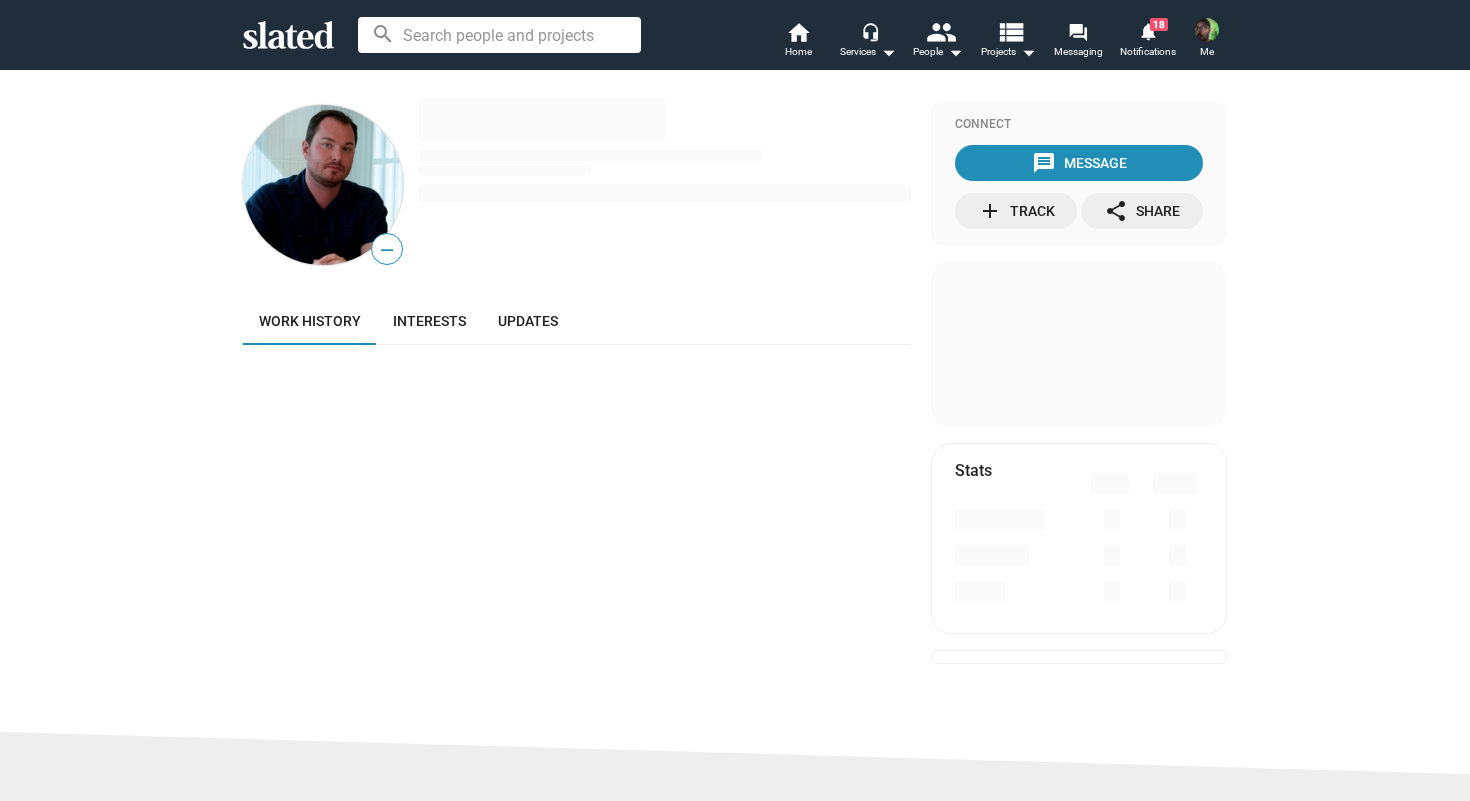 scroll, scrollTop: 0, scrollLeft: 0, axis: both 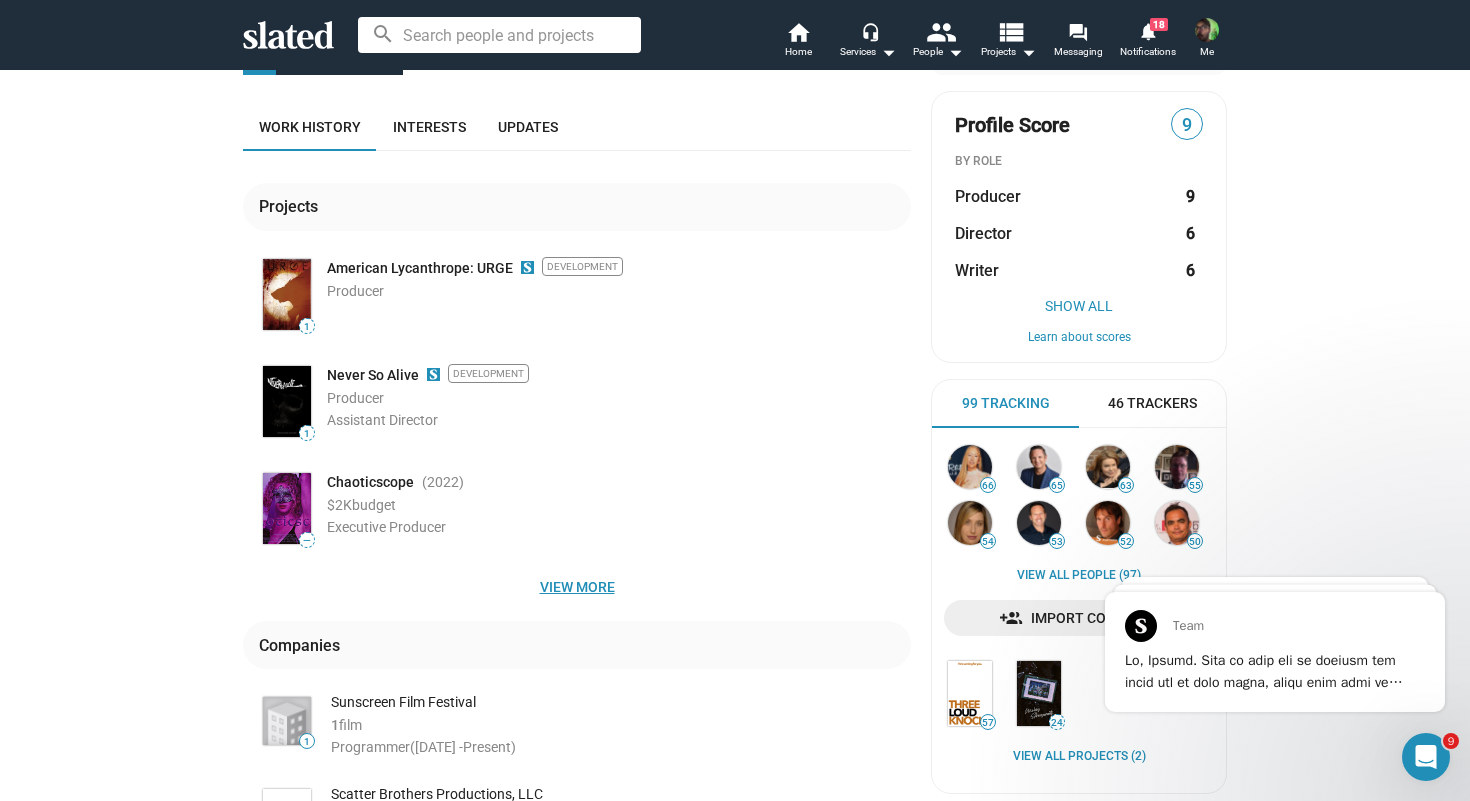 click on "View more" 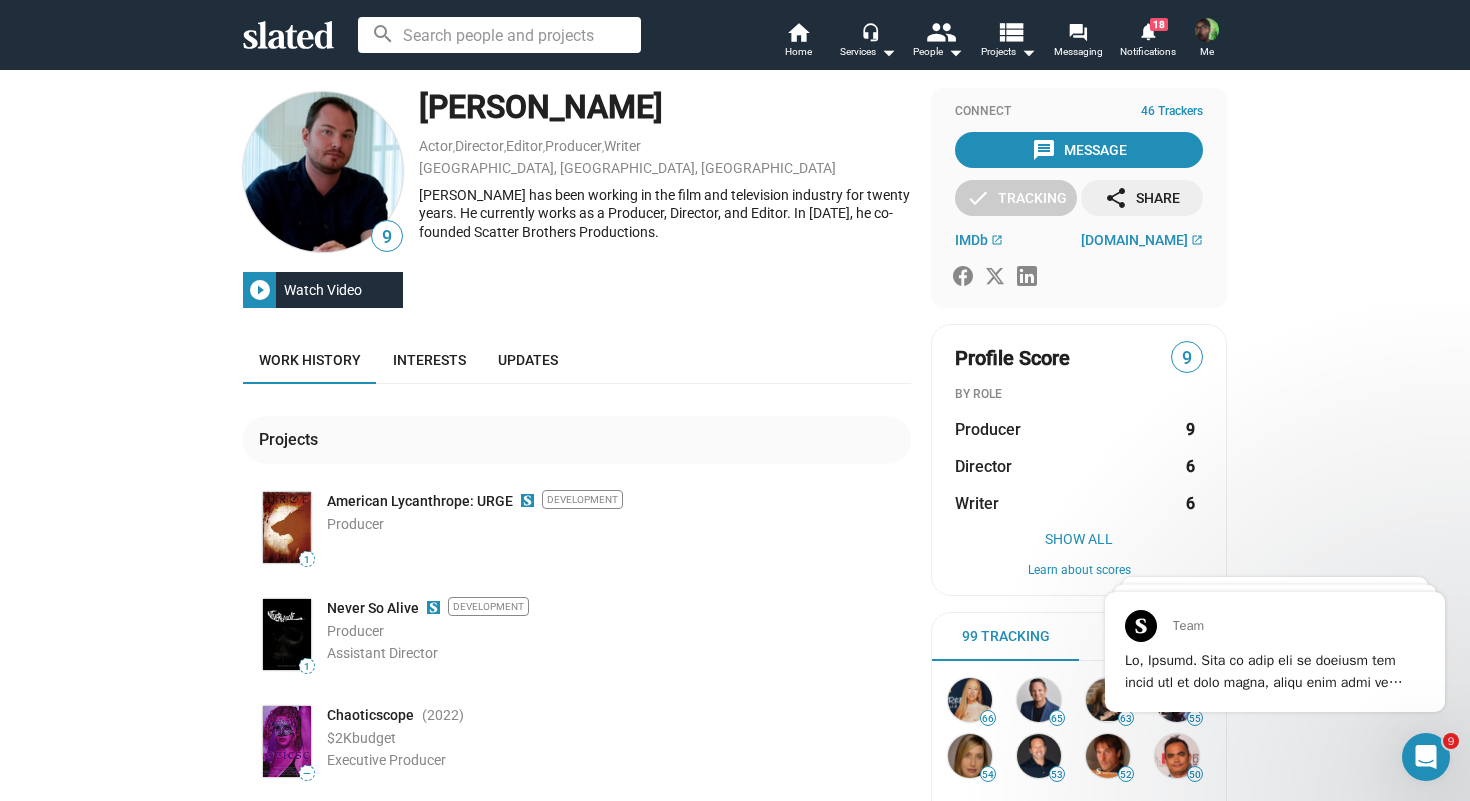 scroll, scrollTop: 0, scrollLeft: 0, axis: both 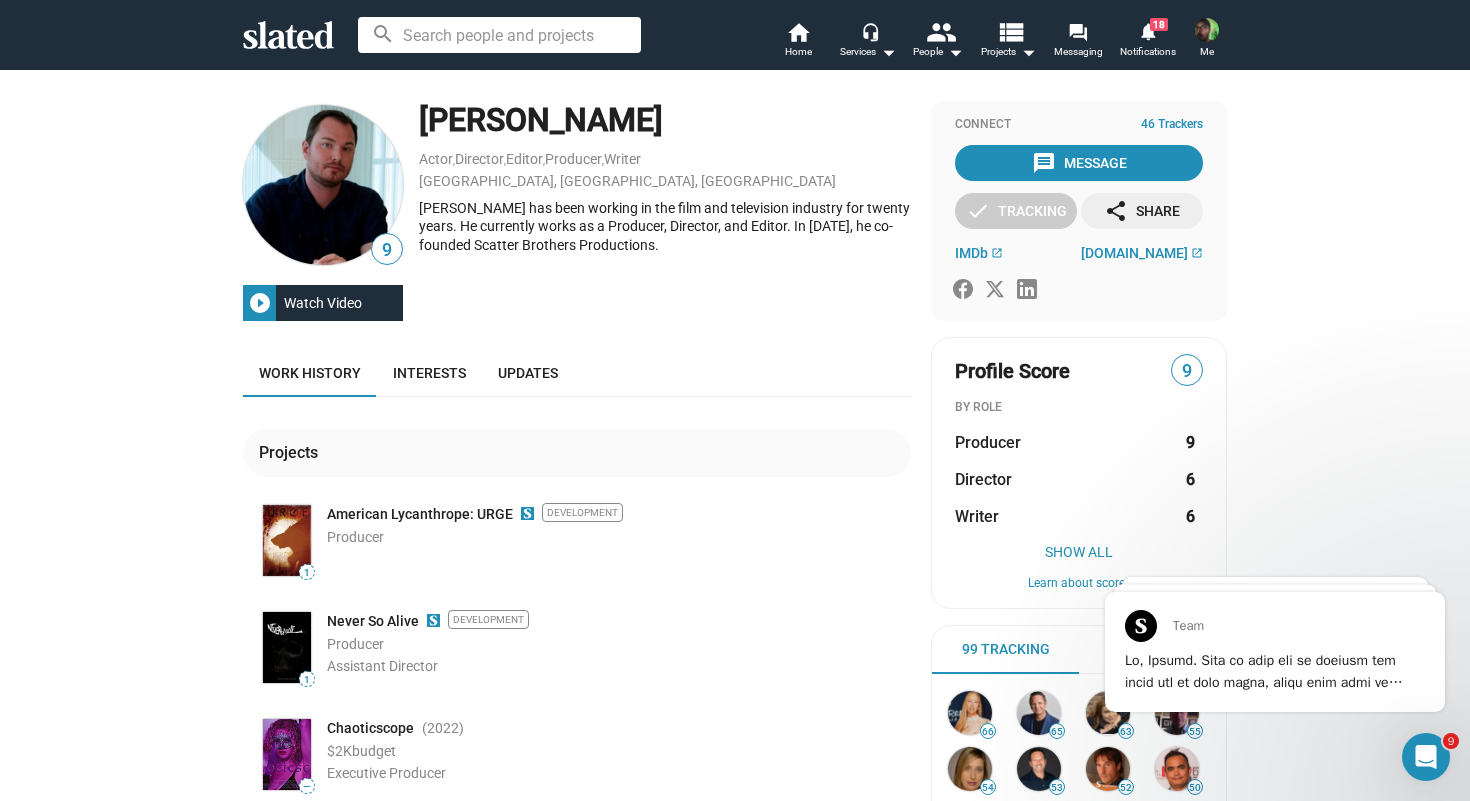 click at bounding box center (1207, 30) 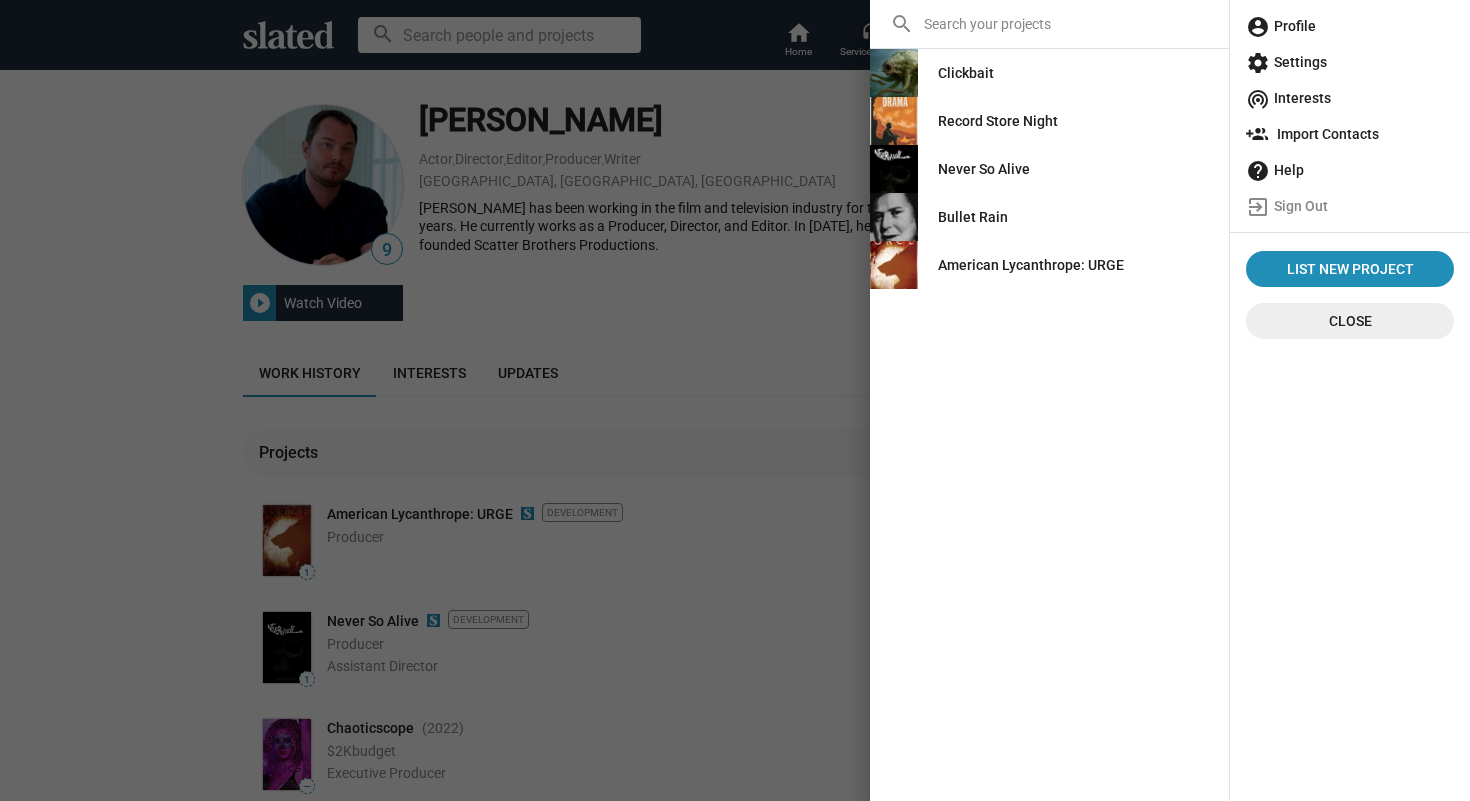 click 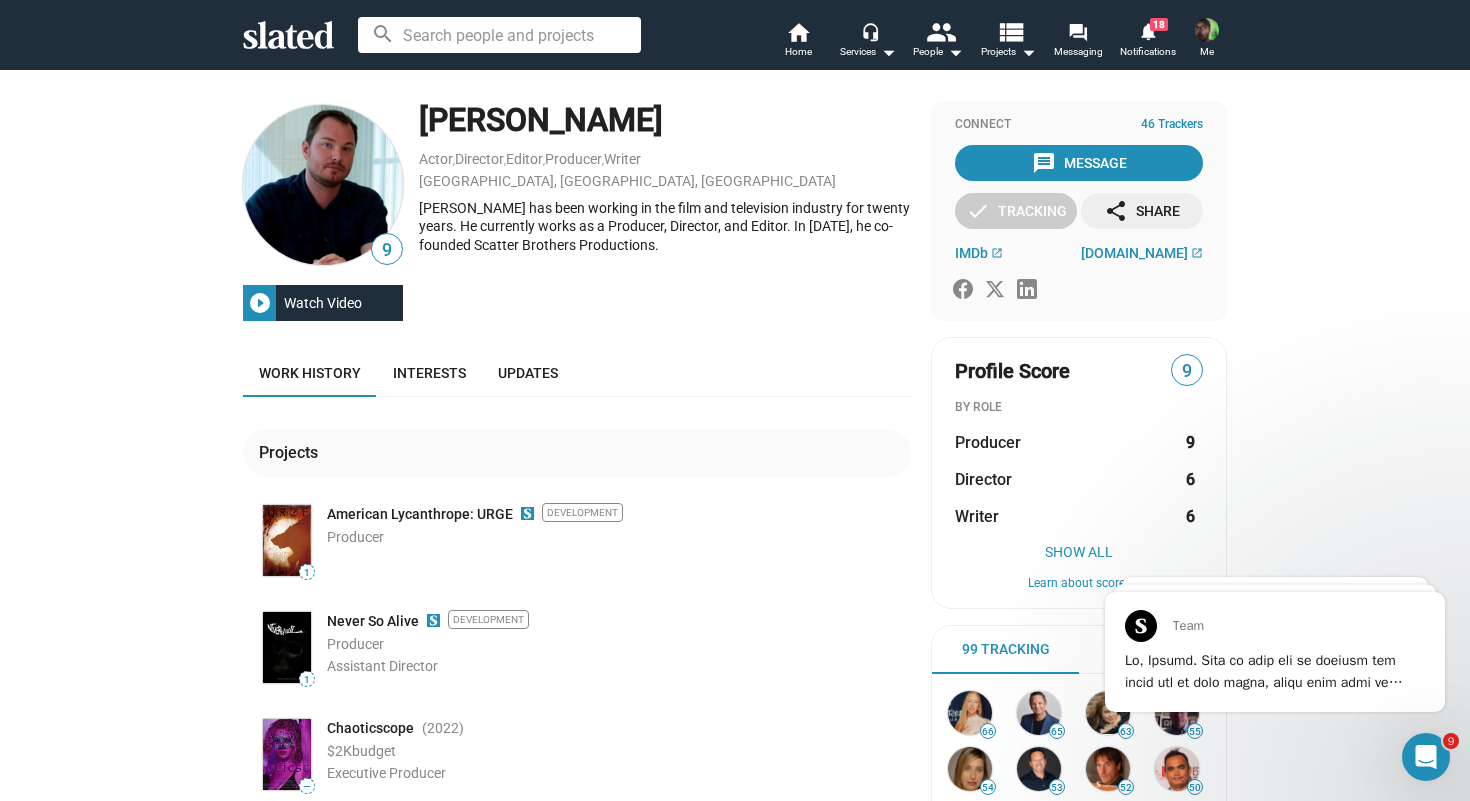 click on "search home Home headset_mic  Services  arrow_drop_down people  People  arrow_drop_down view_list  Projects  arrow_drop_down forum Messaging notifications 18 Notifications Me" at bounding box center (735, 35) 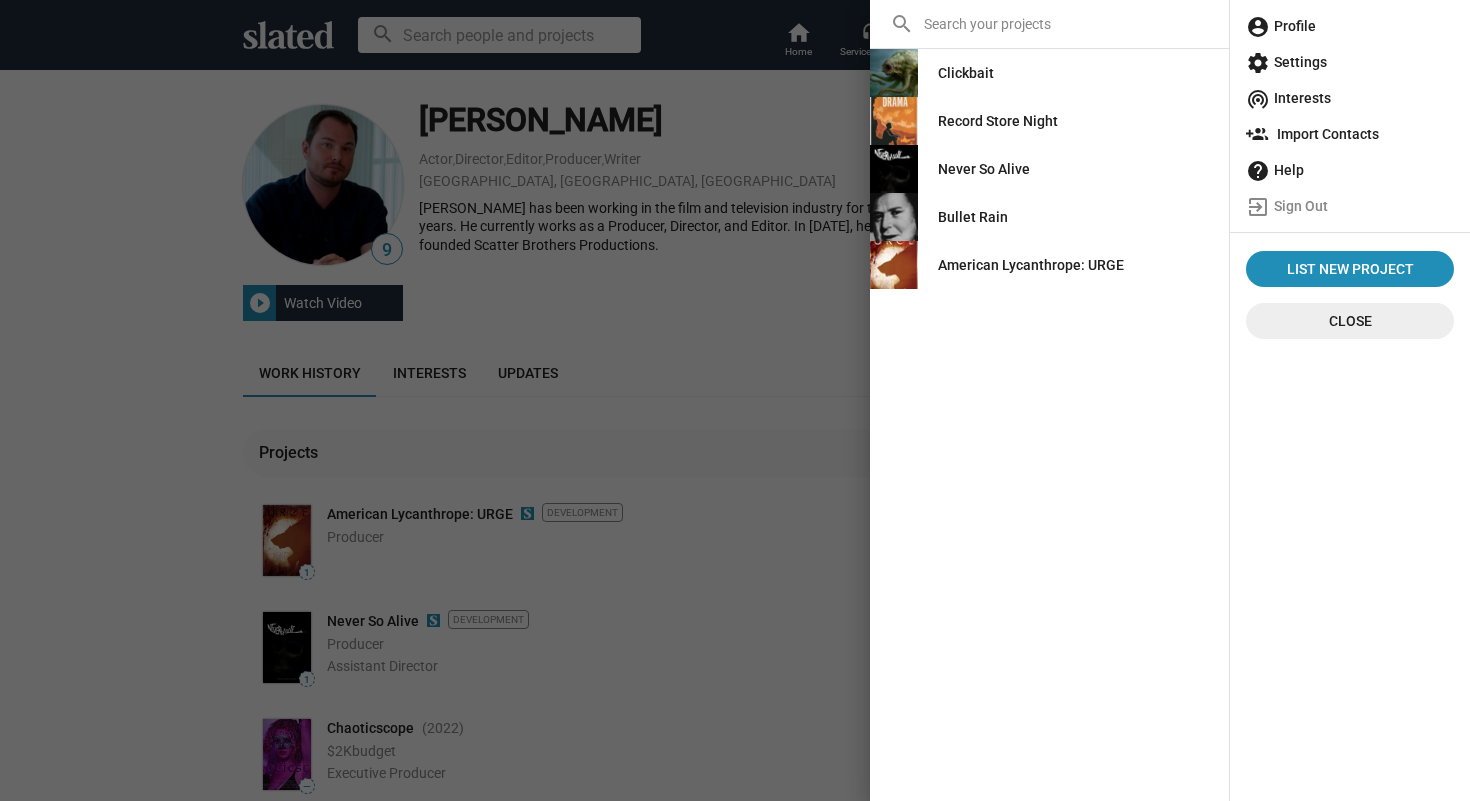 click on "account_circle  Profile" 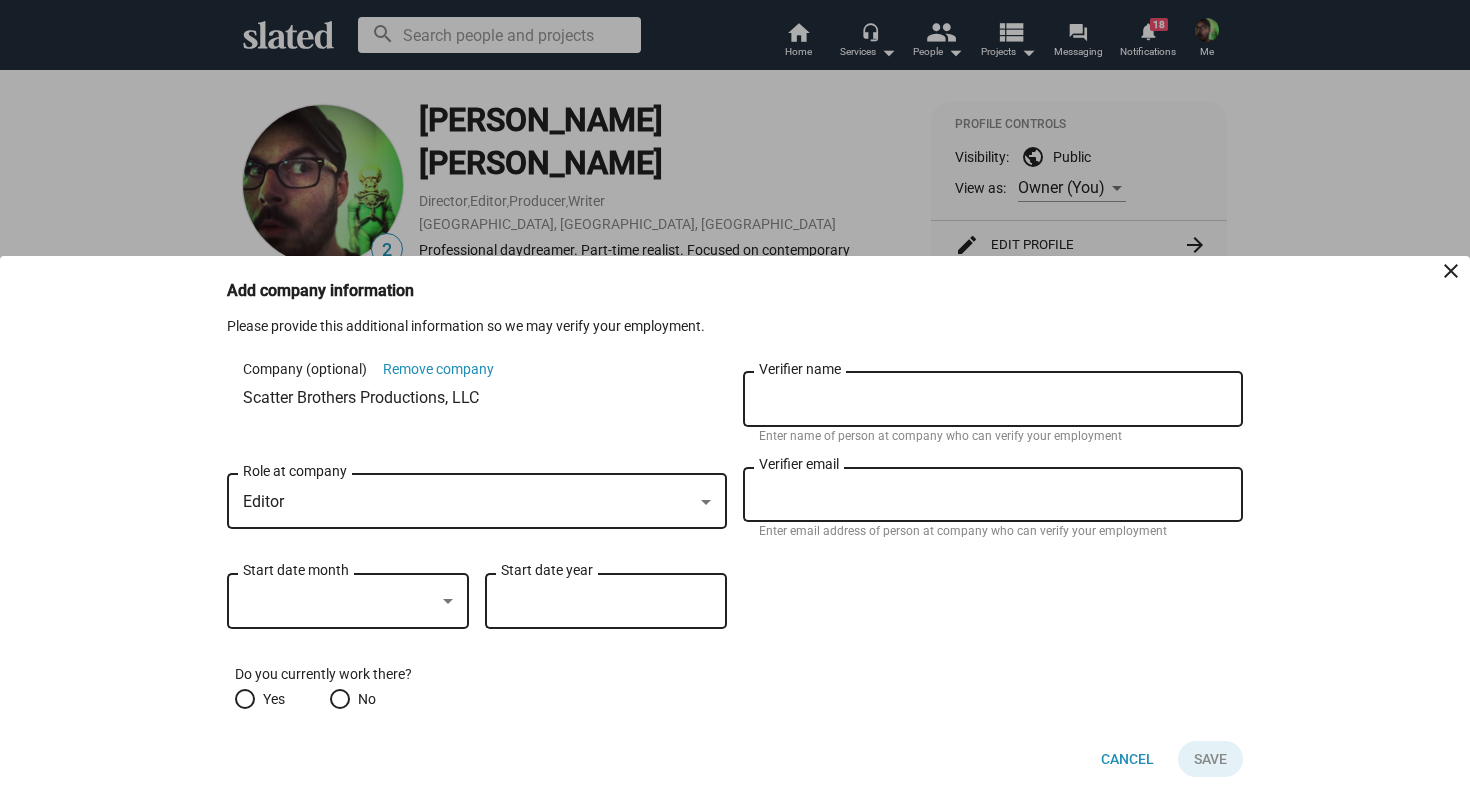 click at bounding box center (735, 400) 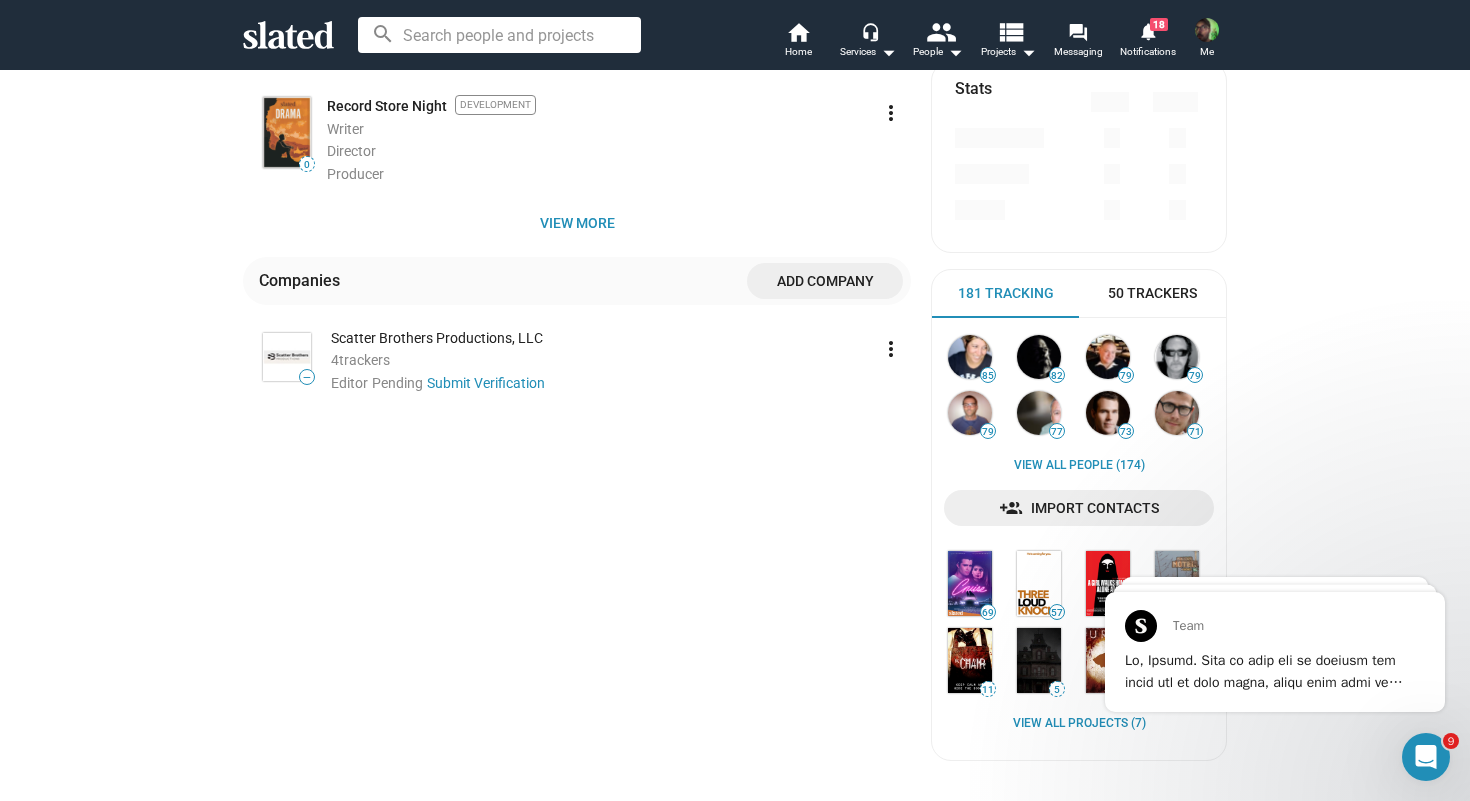 scroll, scrollTop: 749, scrollLeft: 0, axis: vertical 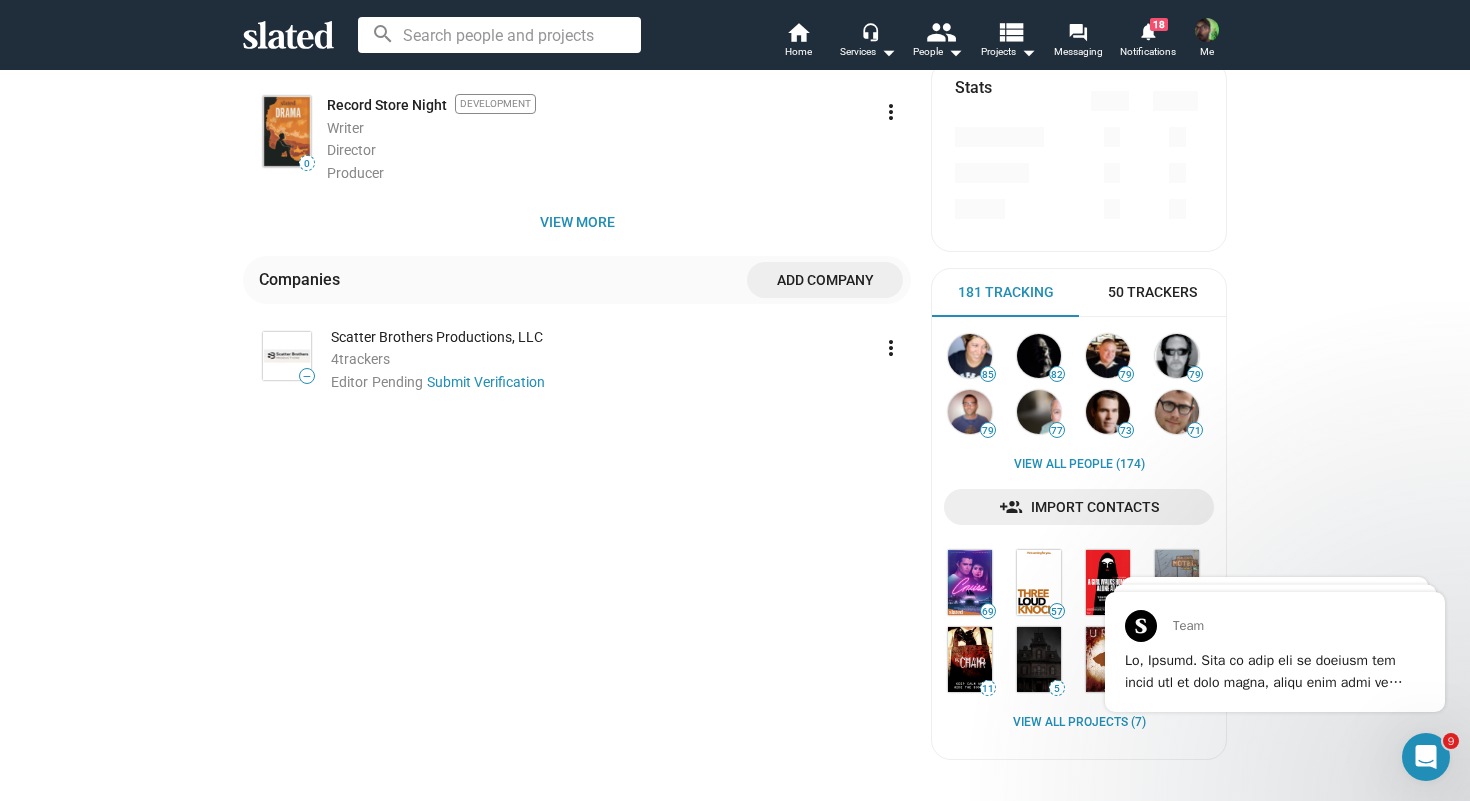 click on "50 Trackers" at bounding box center [1152, 292] 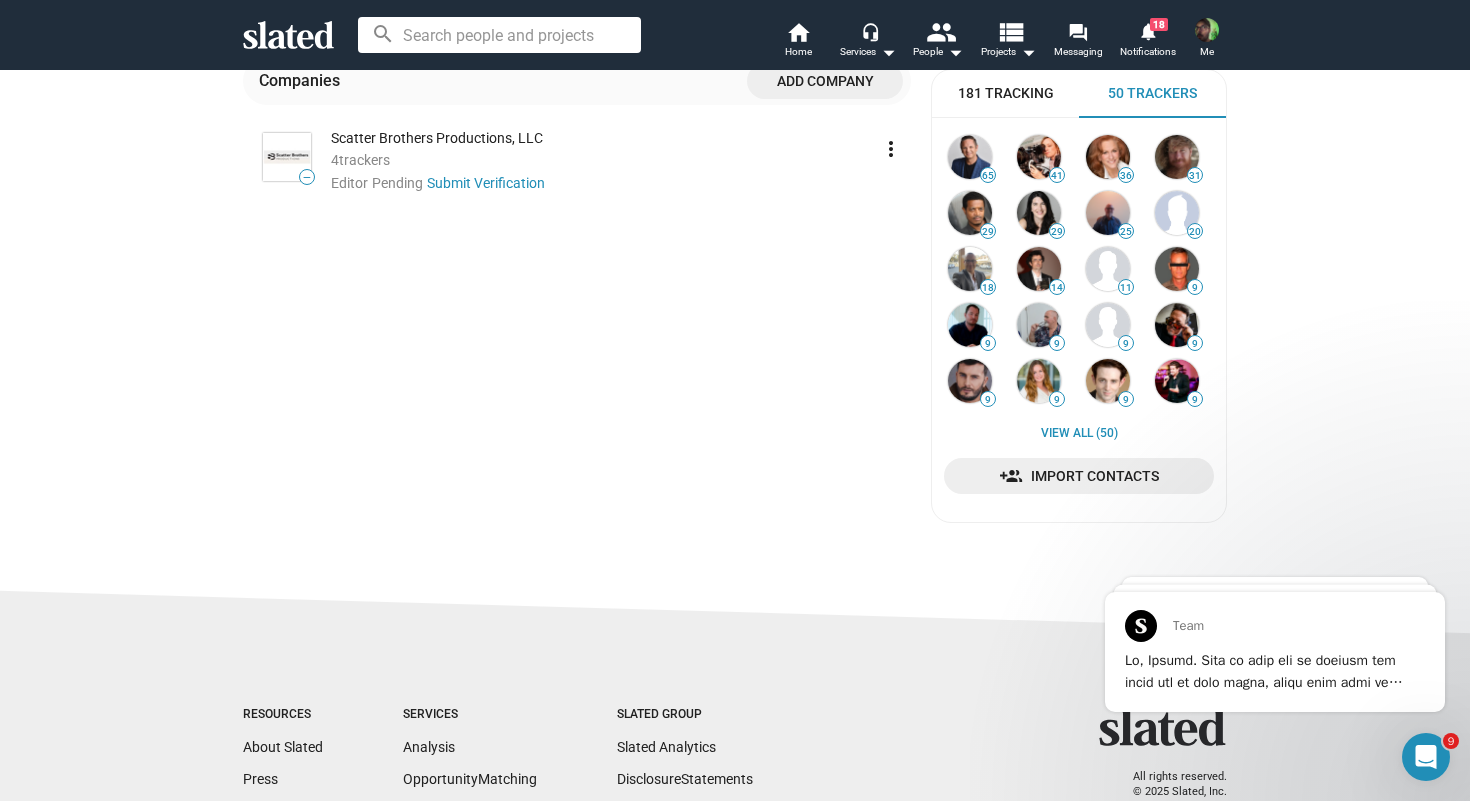 scroll, scrollTop: 965, scrollLeft: 0, axis: vertical 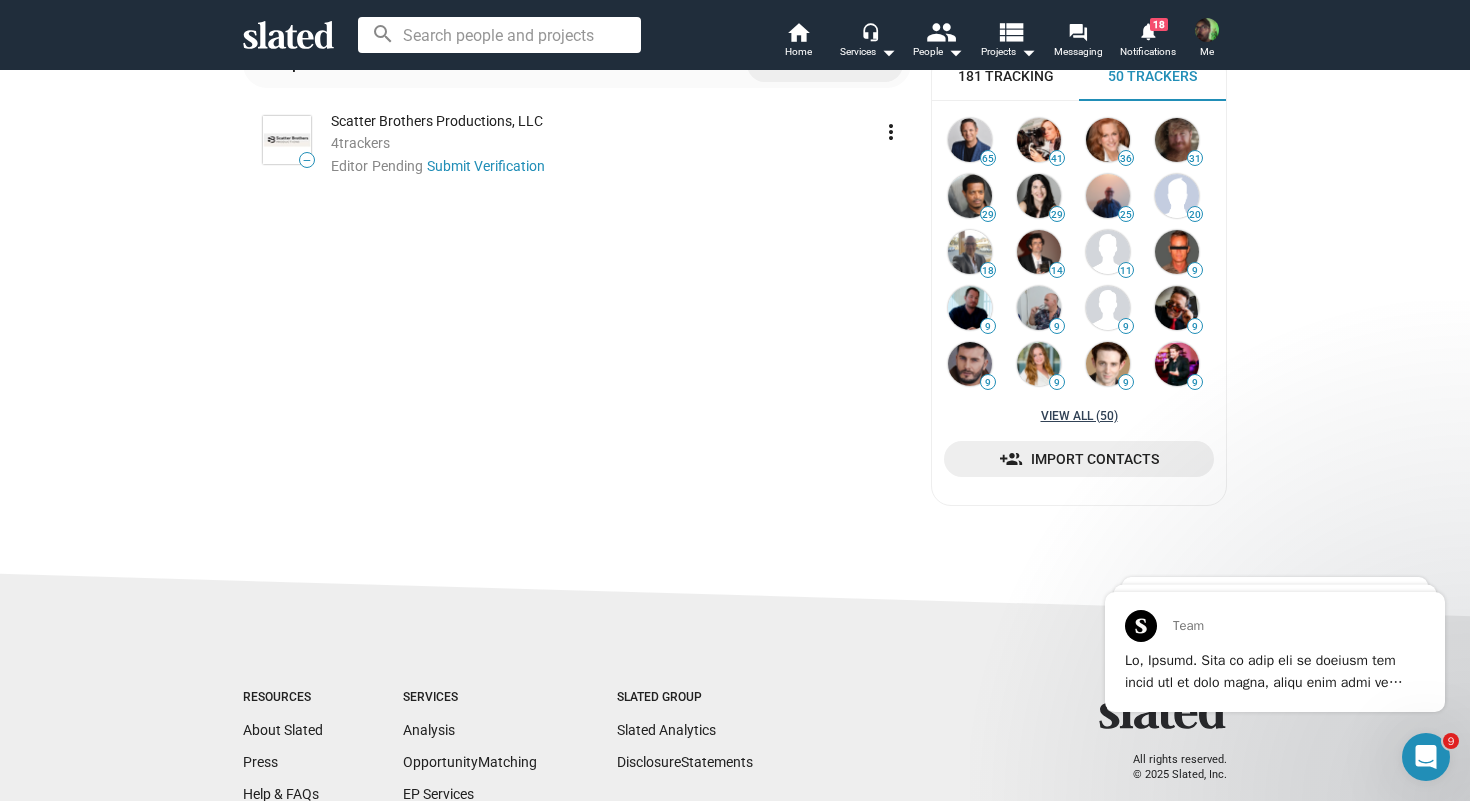 click on "View all (50)" at bounding box center [1079, 417] 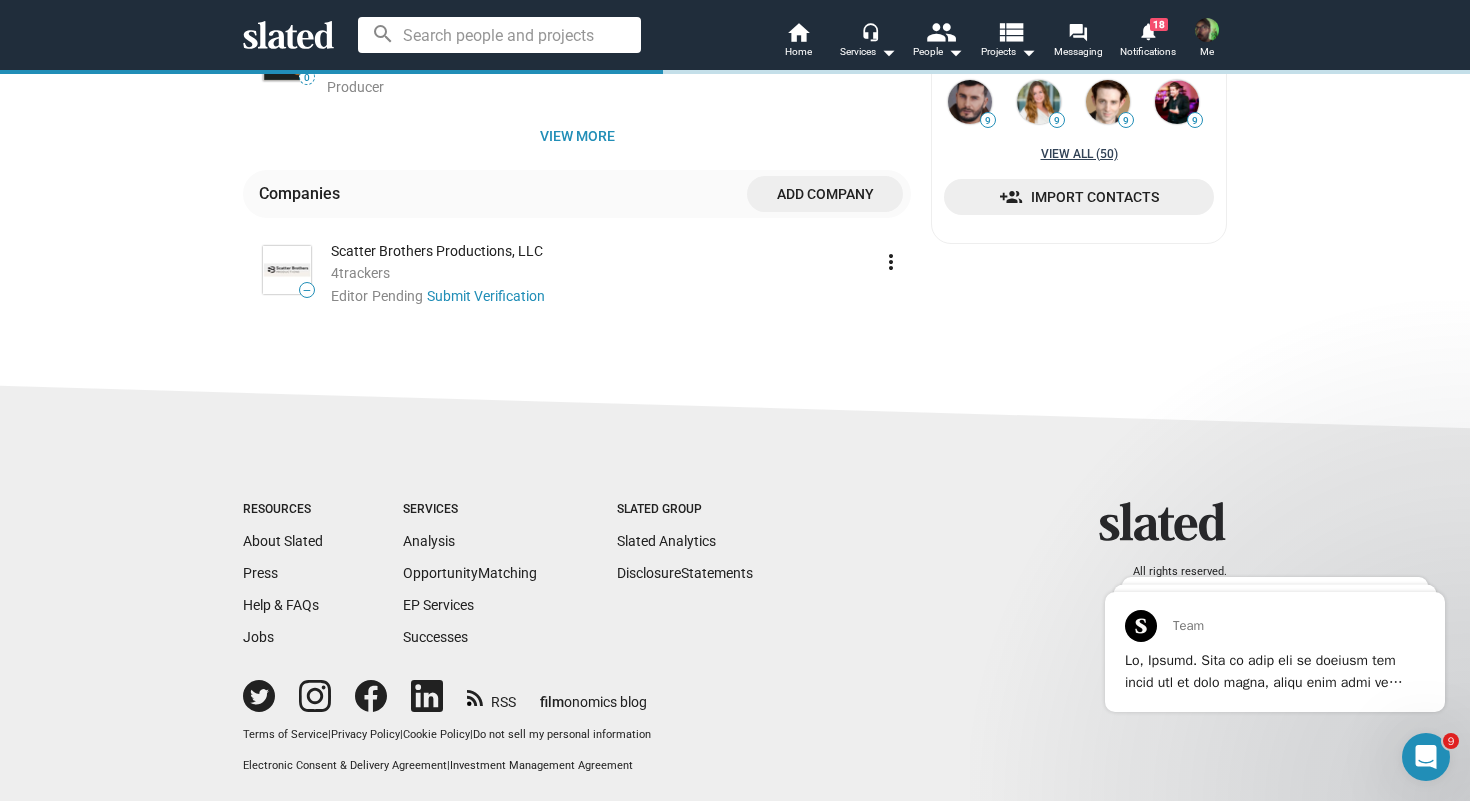 scroll, scrollTop: 780, scrollLeft: 0, axis: vertical 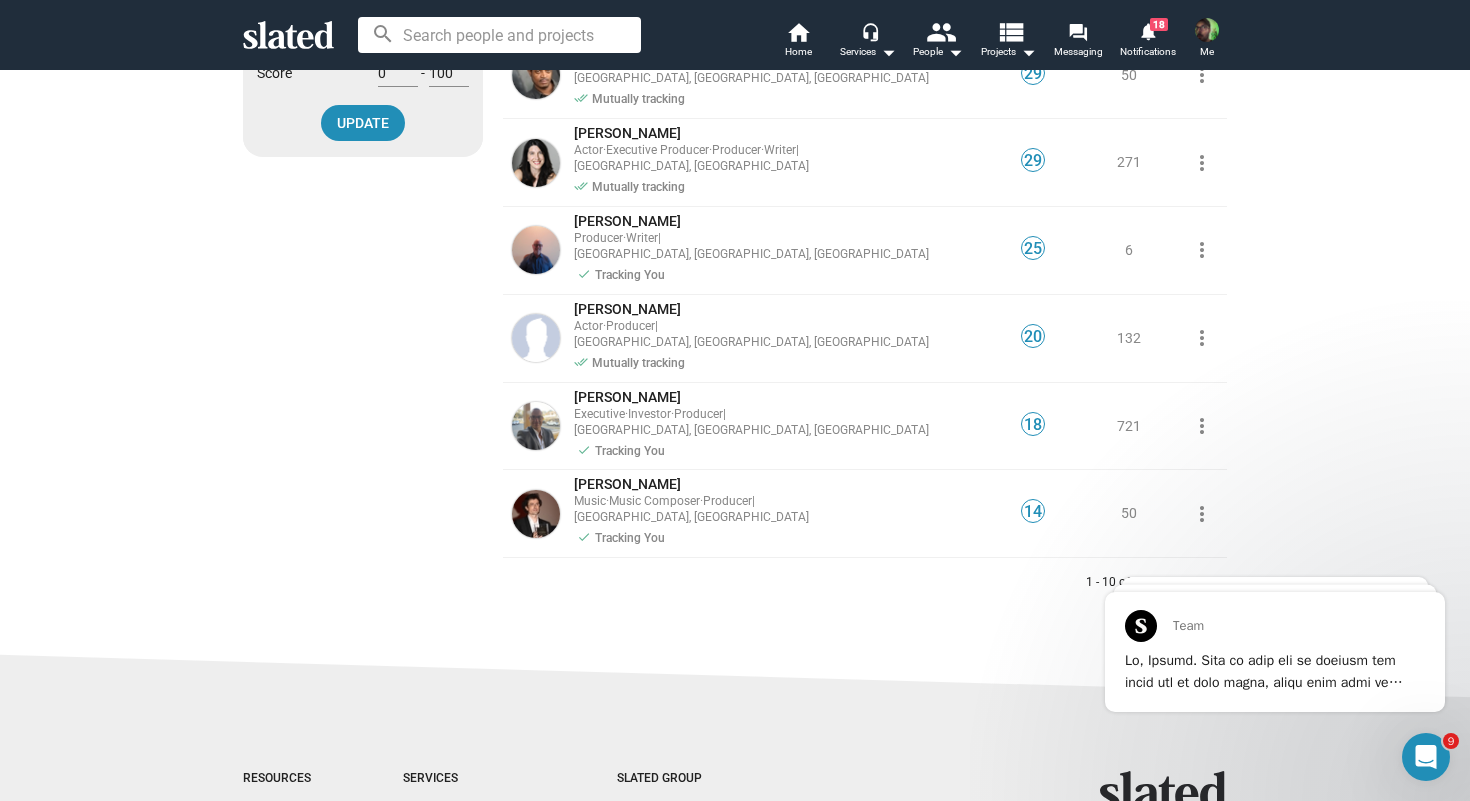 click on "keyboard_arrow_right" 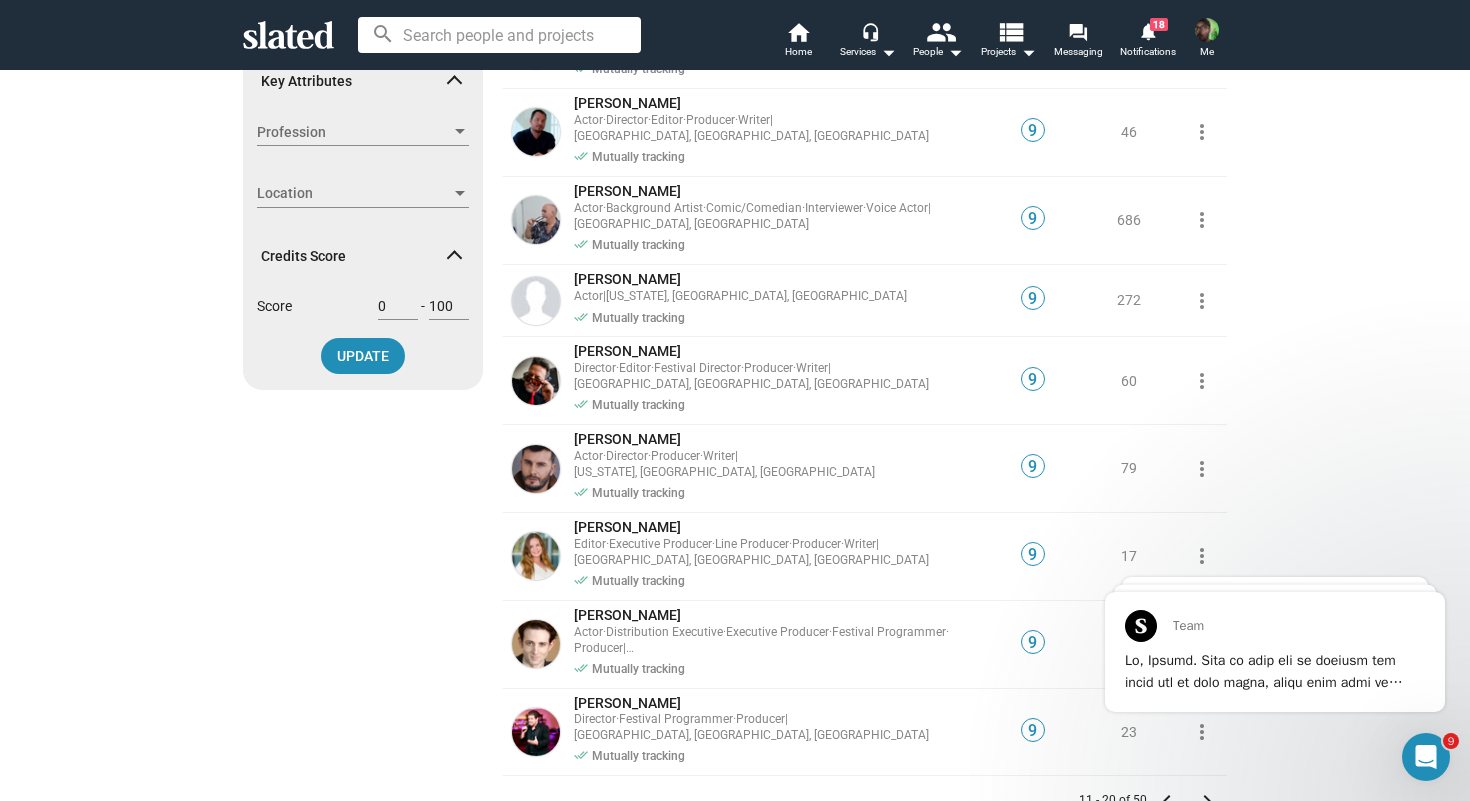 scroll, scrollTop: 367, scrollLeft: 0, axis: vertical 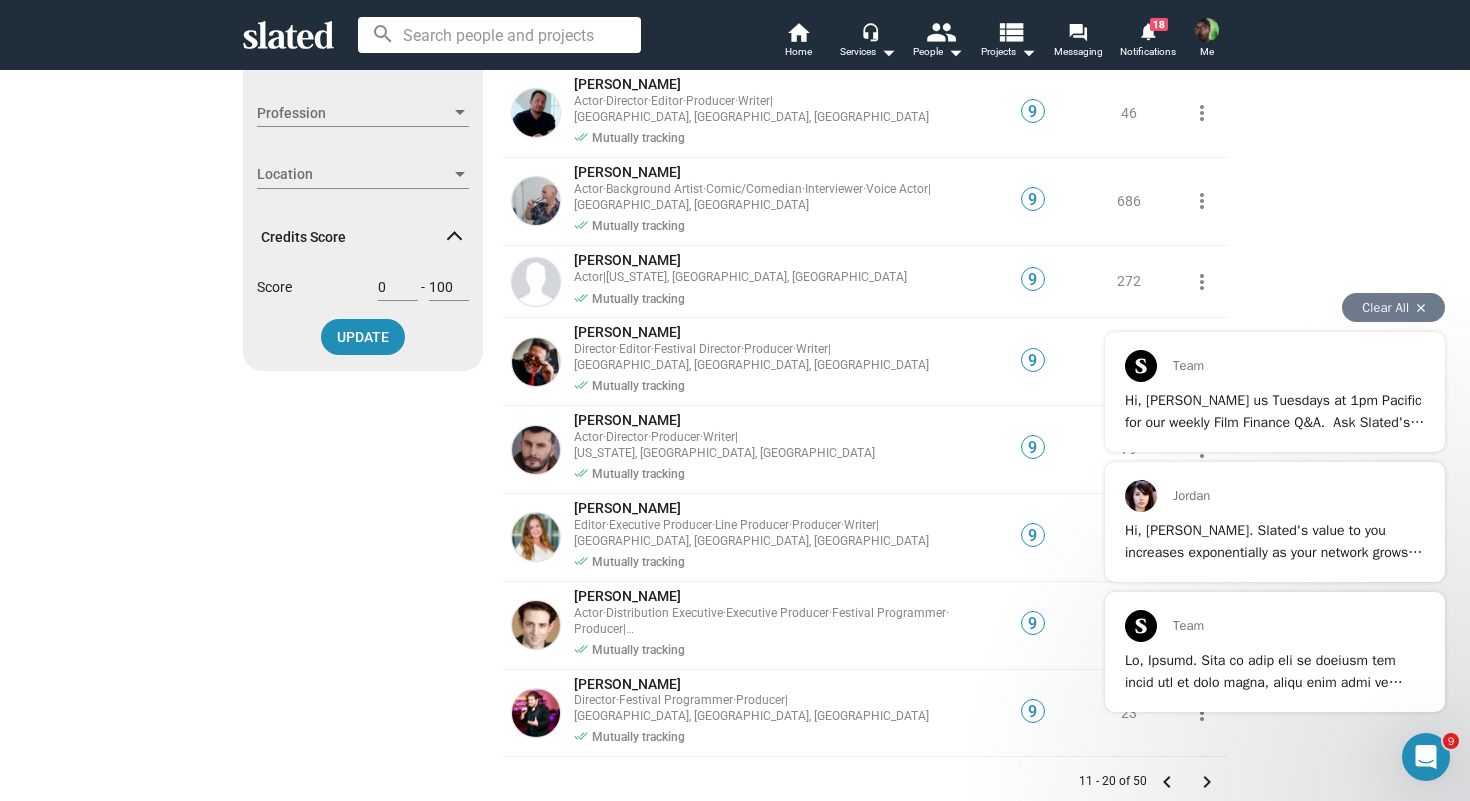 click on "Clear All" at bounding box center [1393, 307] 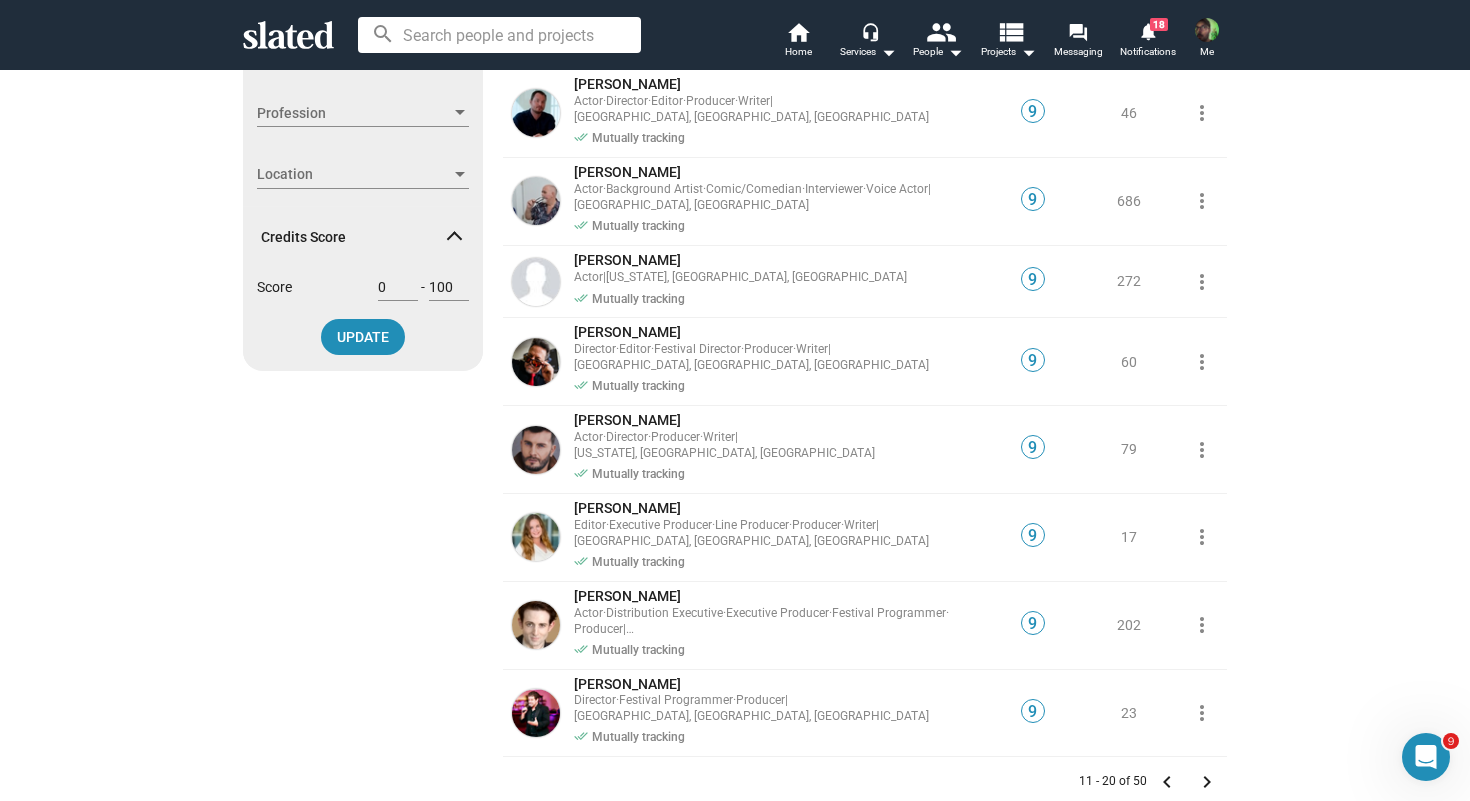 click on "keyboard_arrow_right" 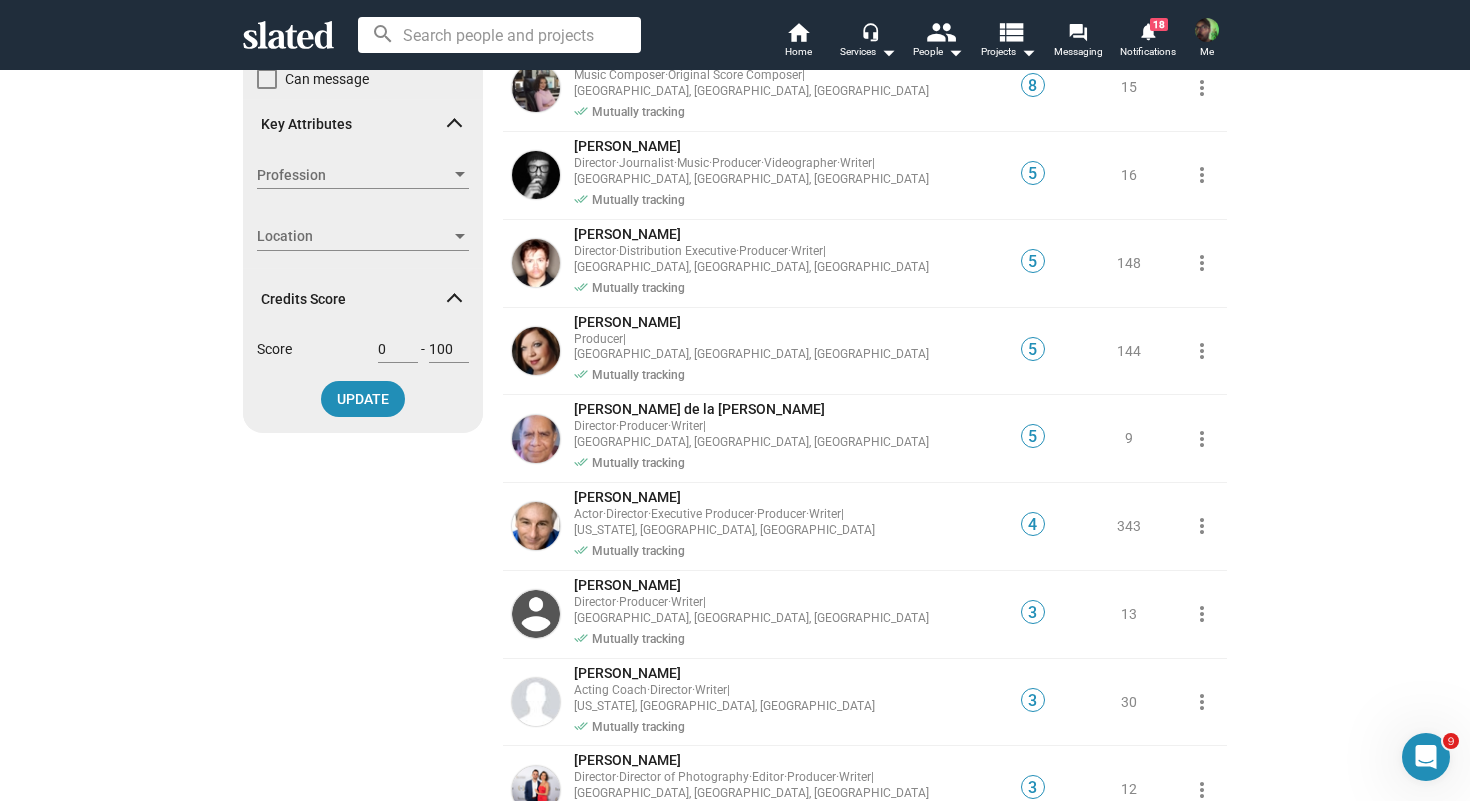 scroll, scrollTop: 307, scrollLeft: 0, axis: vertical 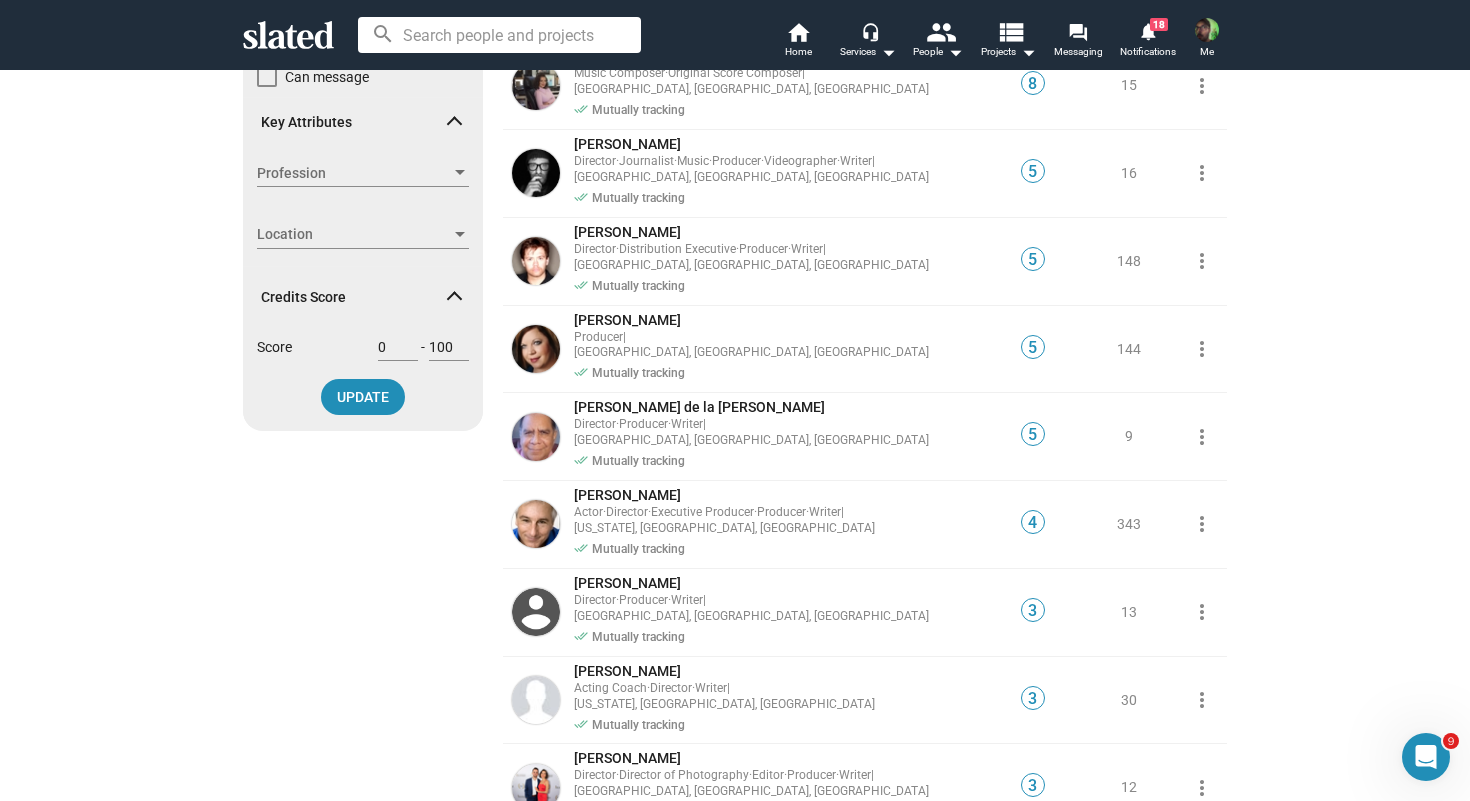 click on "keyboard_arrow_right" 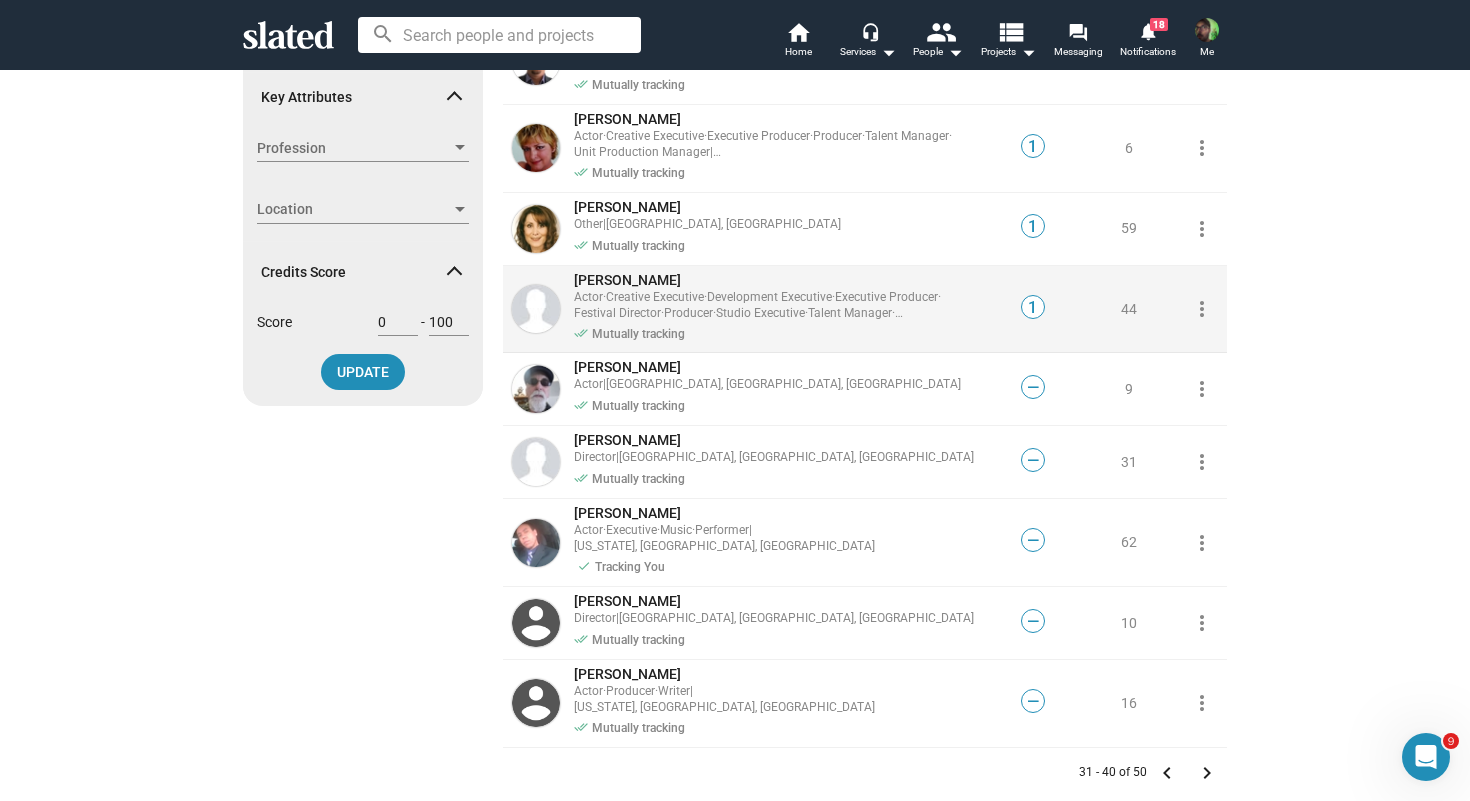 scroll, scrollTop: 357, scrollLeft: 0, axis: vertical 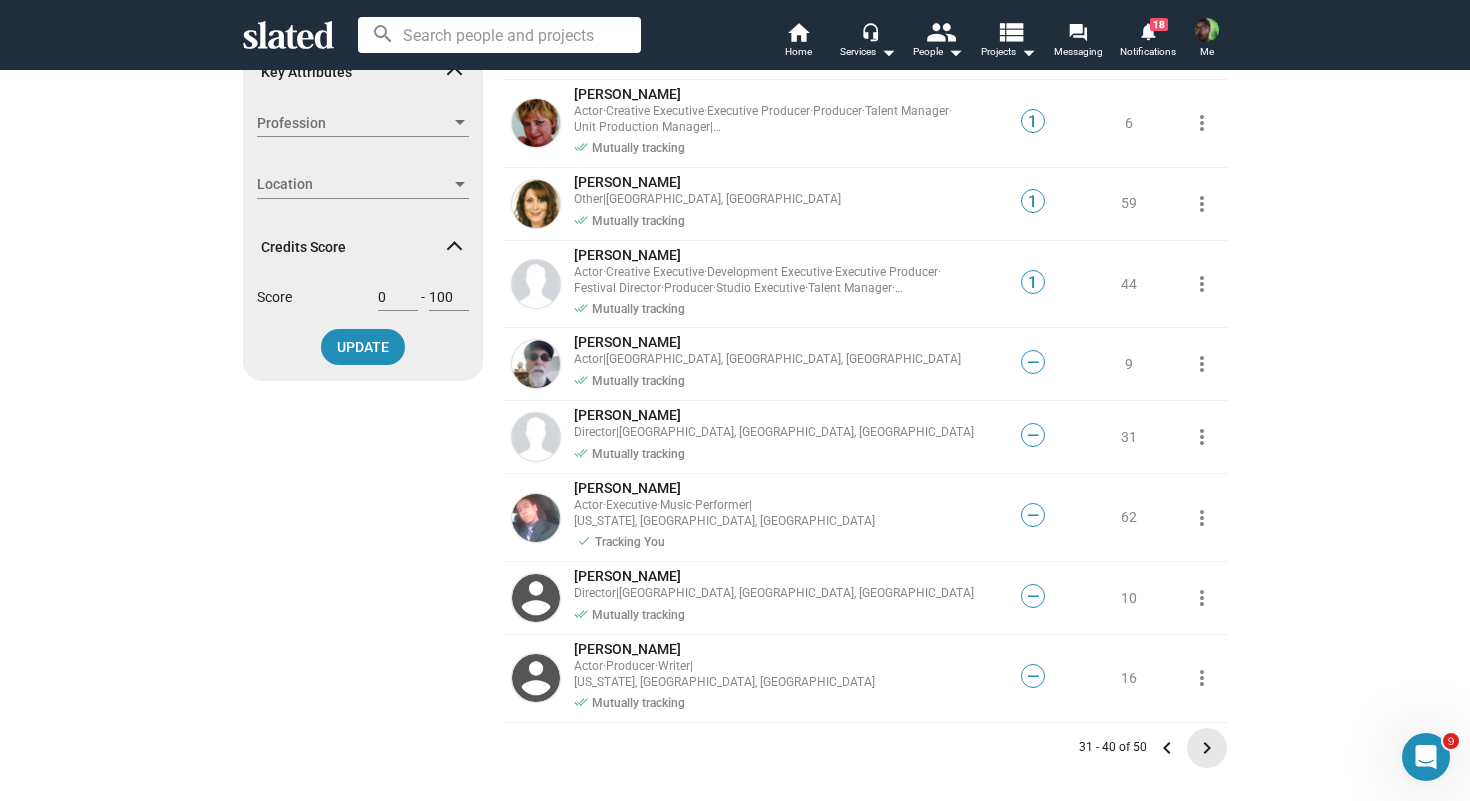 click on "keyboard_arrow_right" 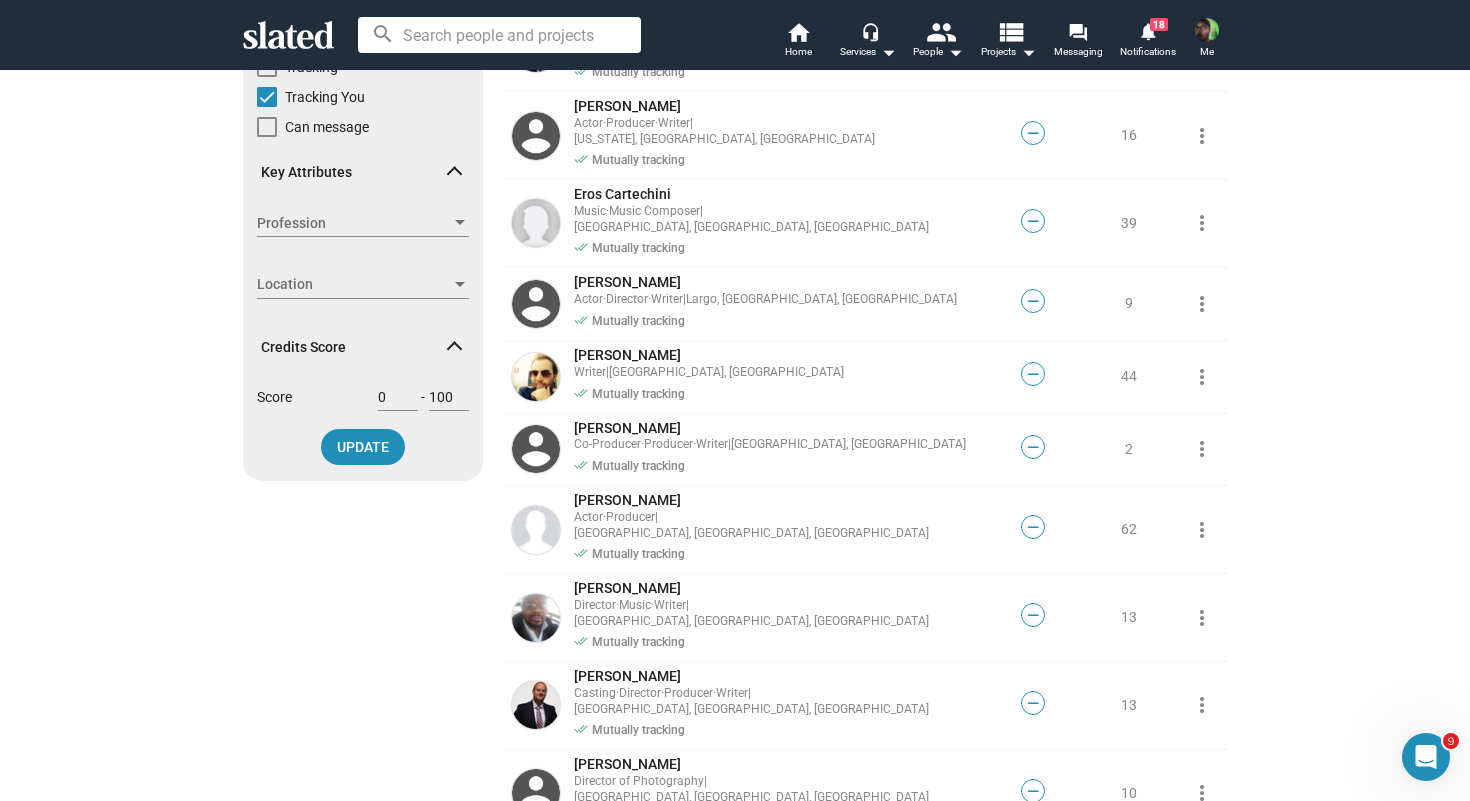 scroll, scrollTop: 278, scrollLeft: 0, axis: vertical 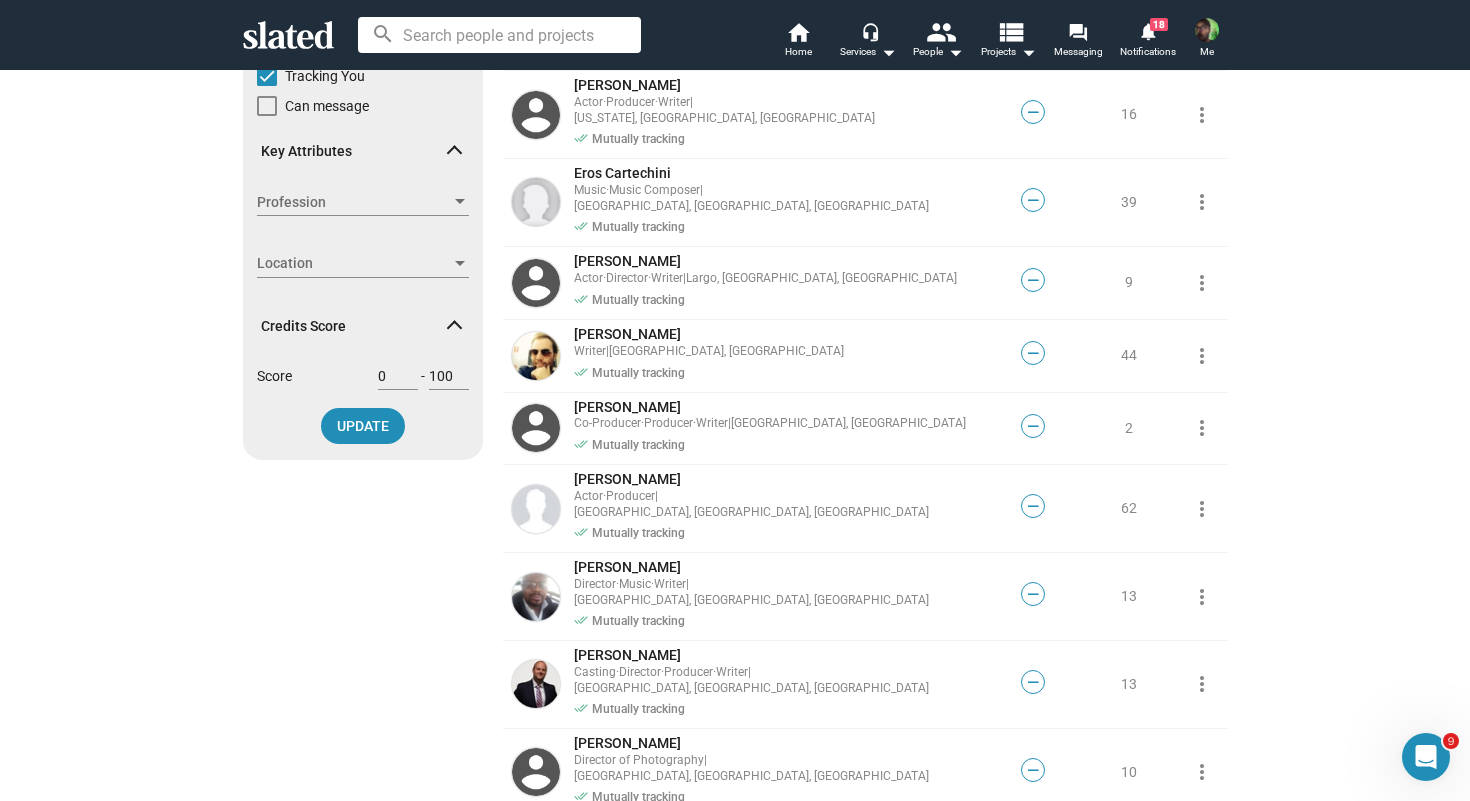 click at bounding box center (1207, 30) 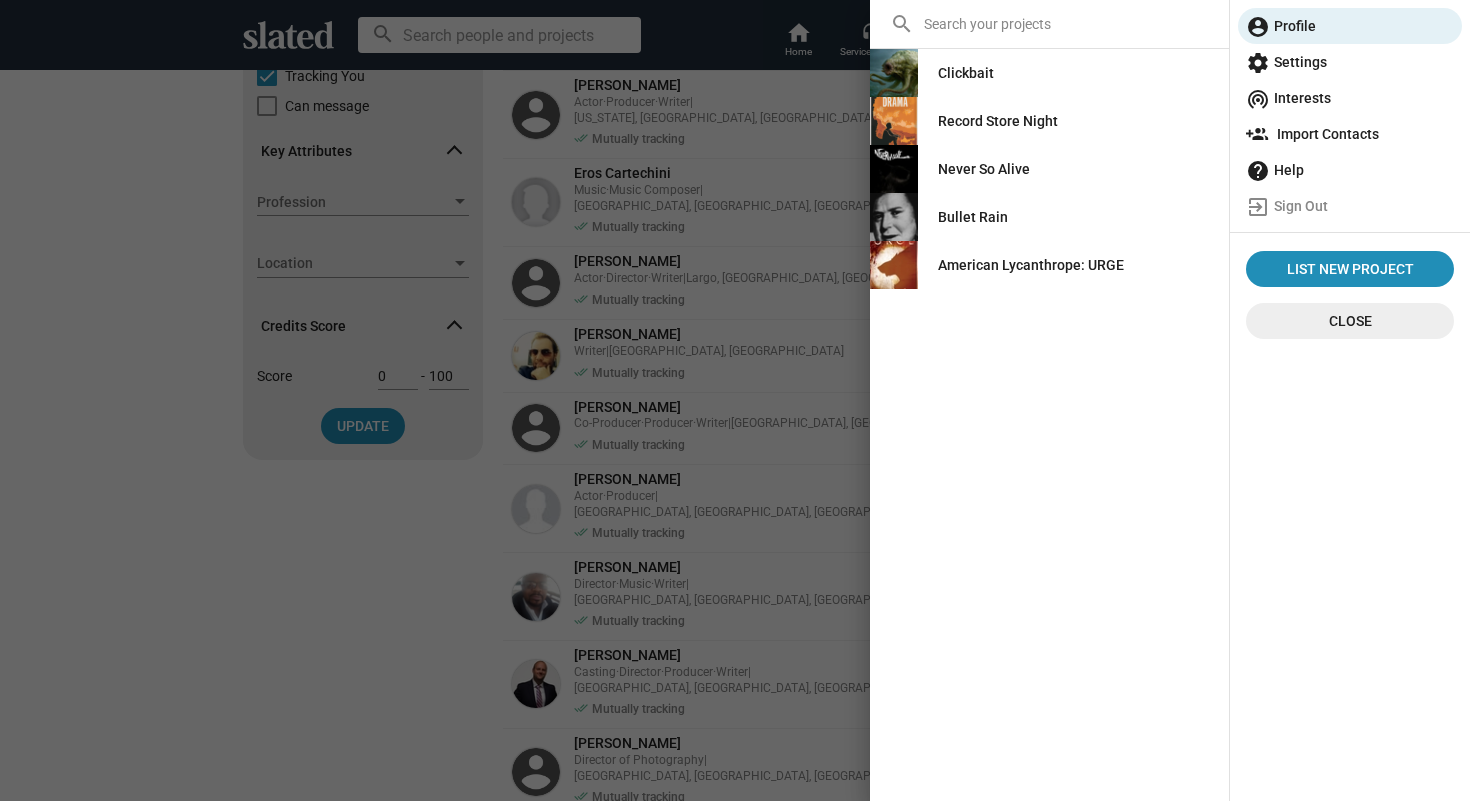 click on "Clickbait" 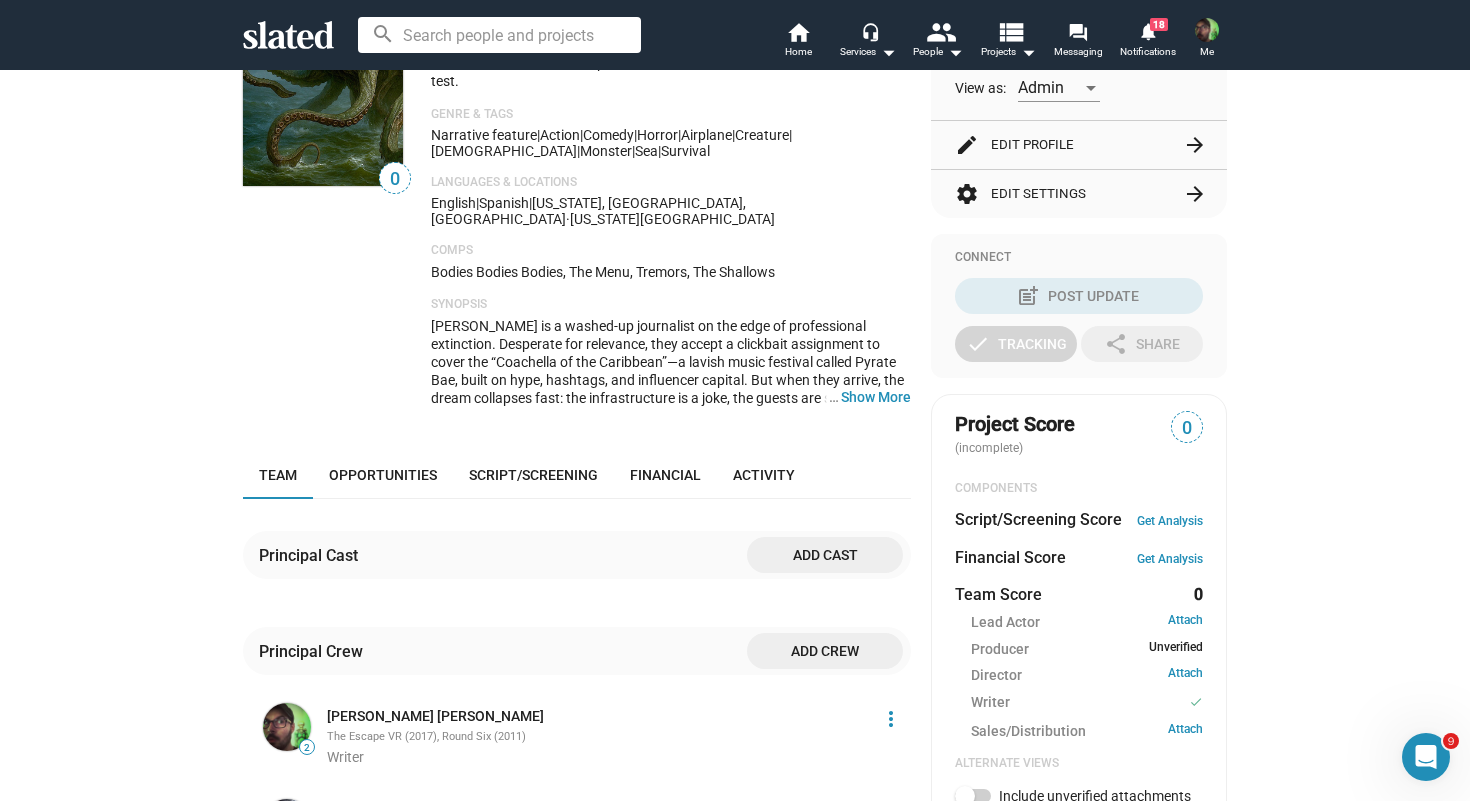 scroll, scrollTop: 297, scrollLeft: 0, axis: vertical 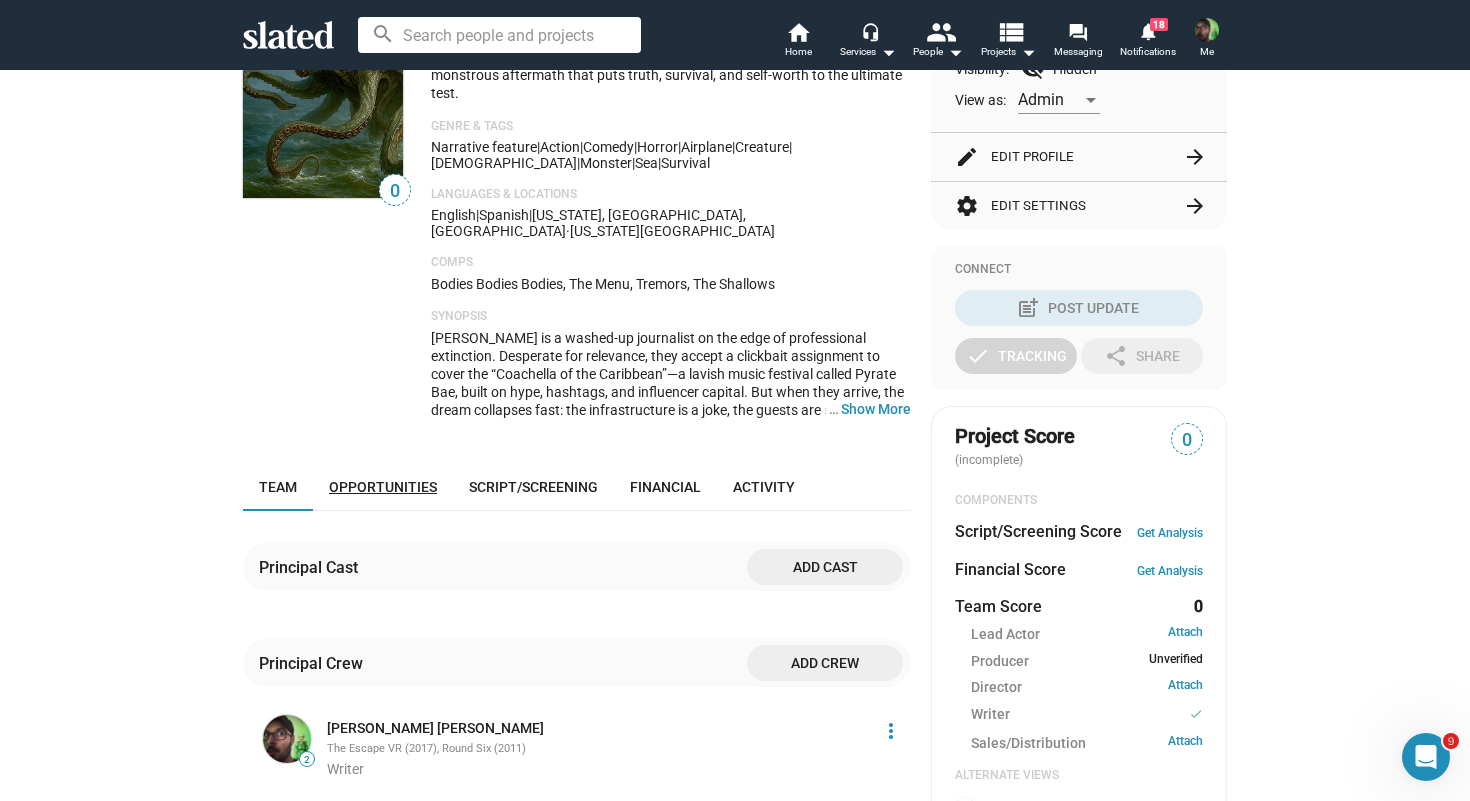 click on "Opportunities" at bounding box center (383, 487) 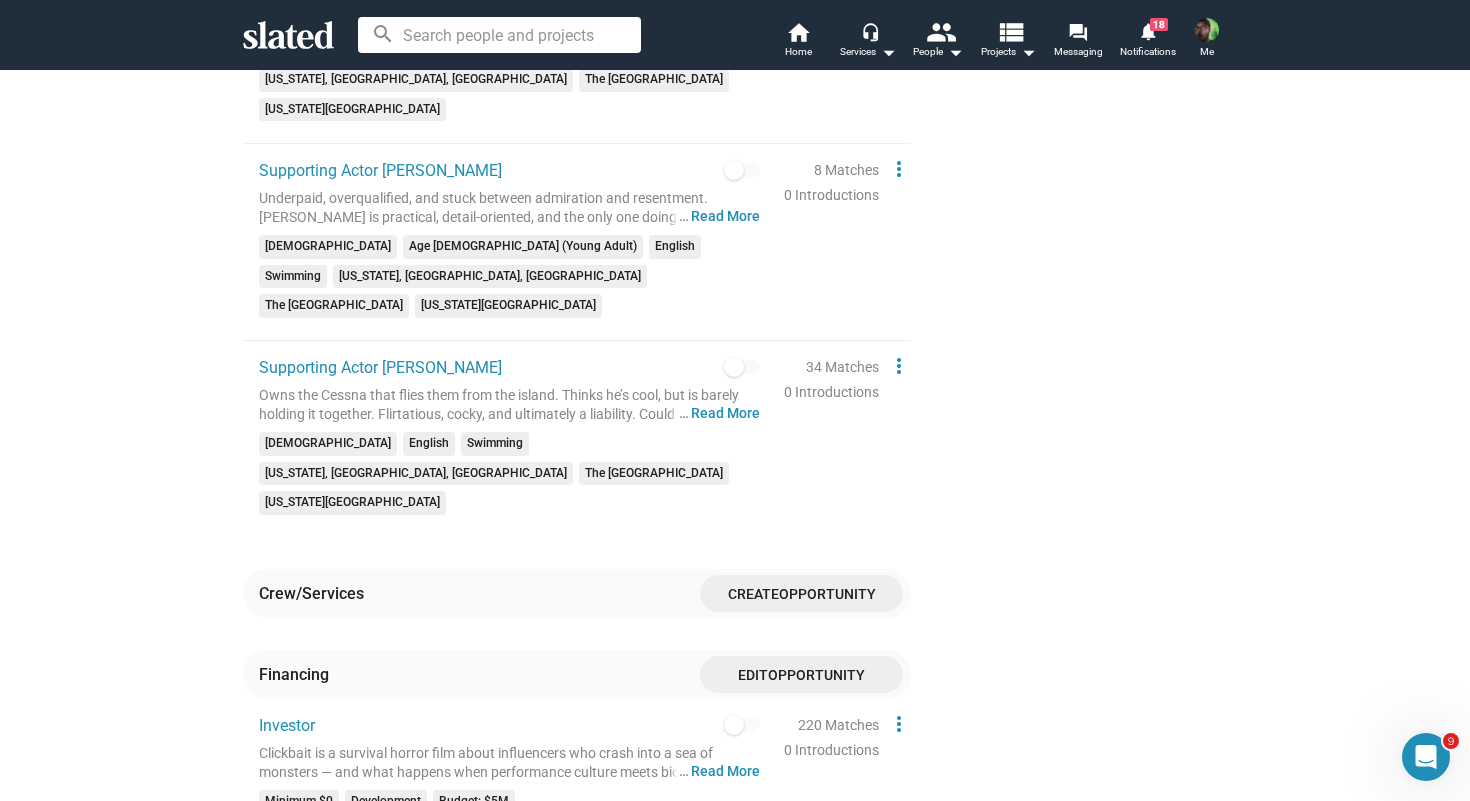 scroll, scrollTop: 1933, scrollLeft: 0, axis: vertical 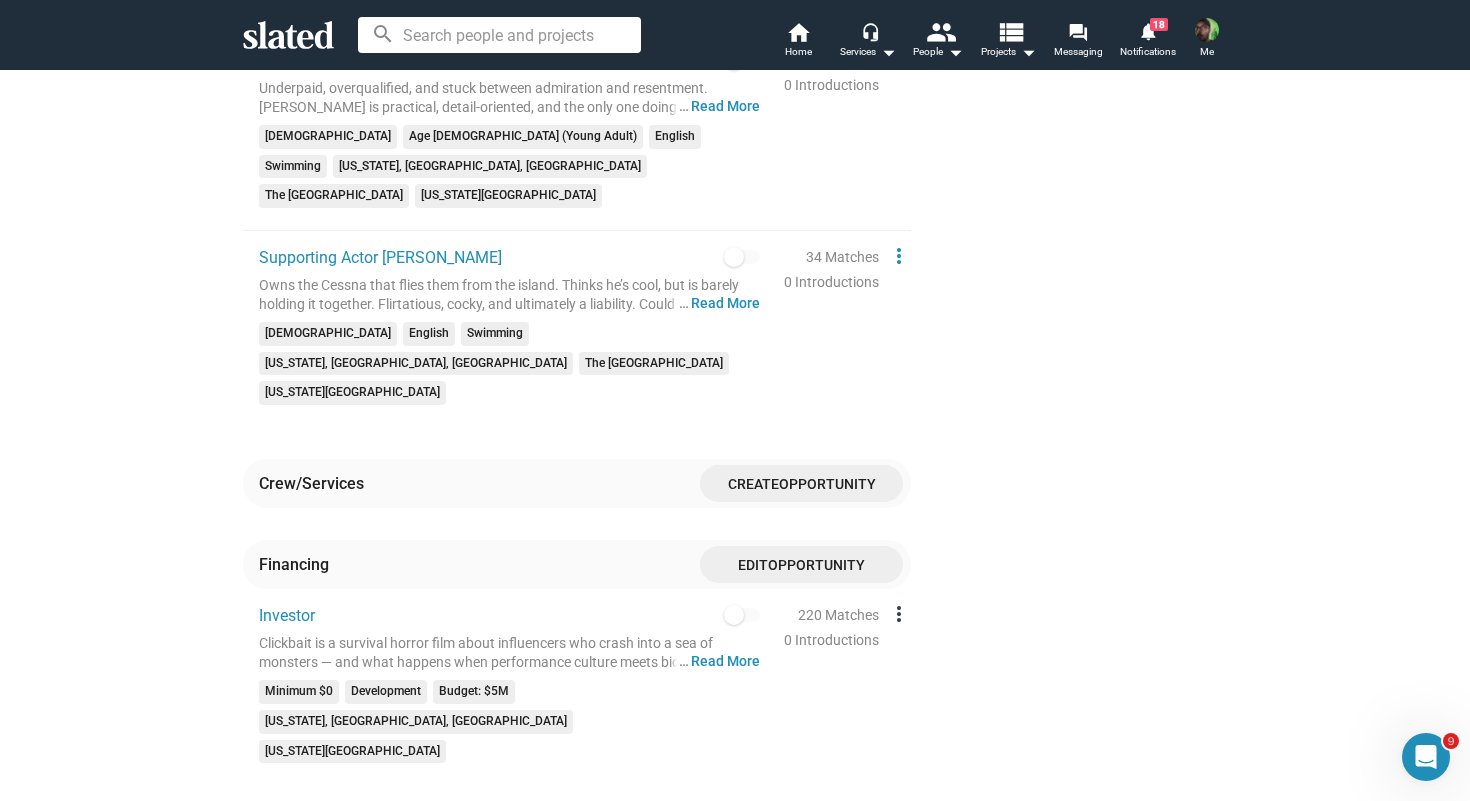 click on "more_vert" 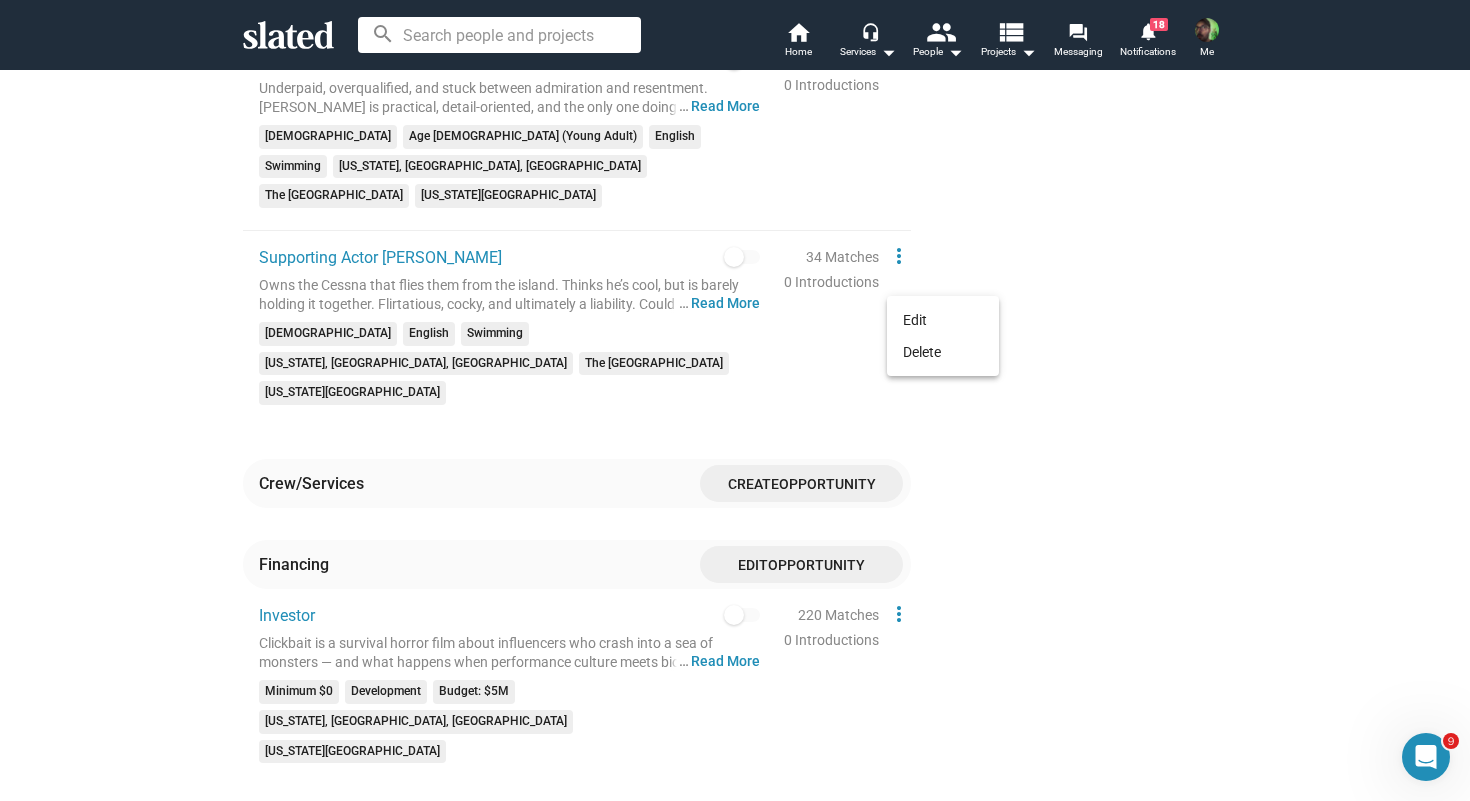 click at bounding box center [735, 400] 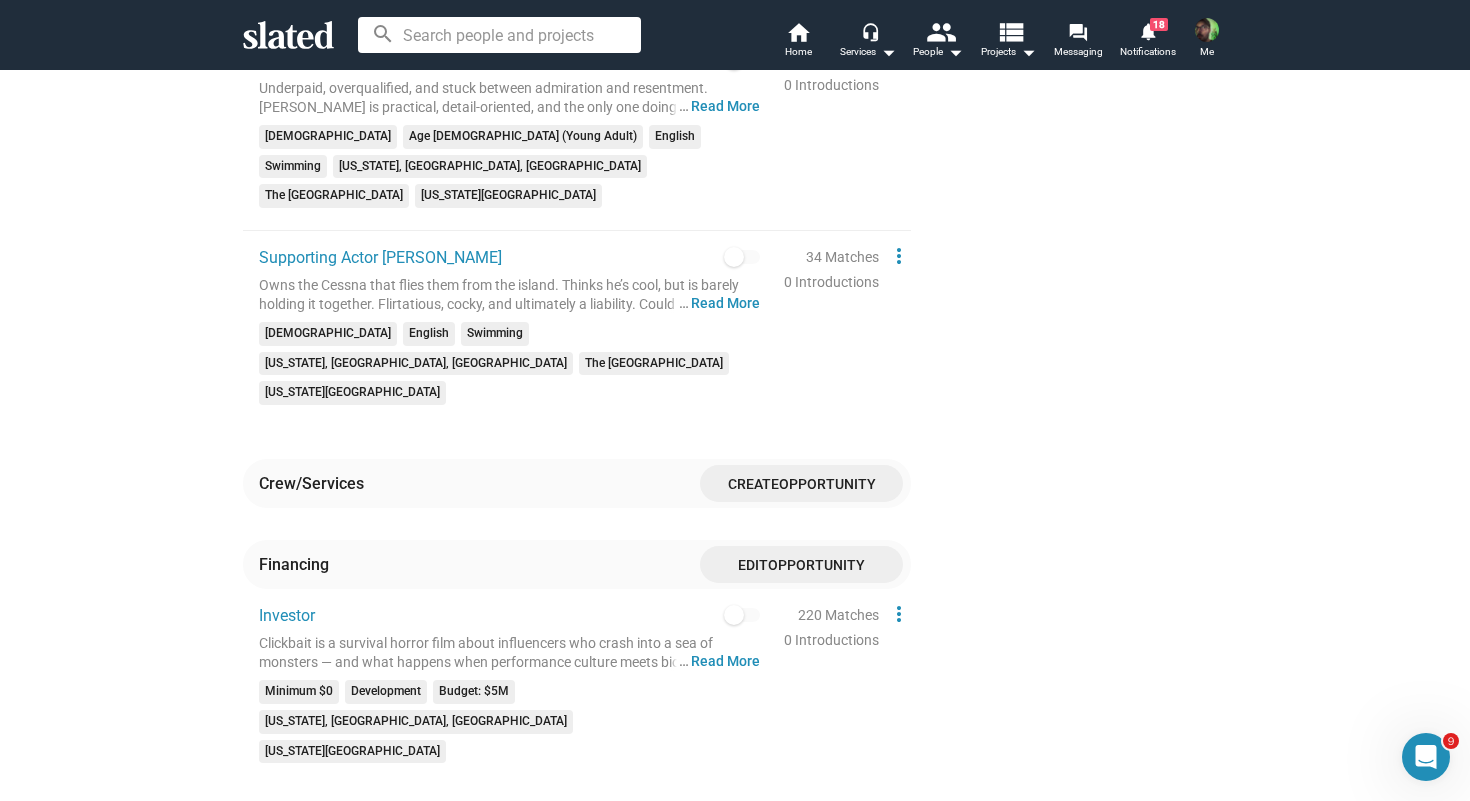 click on "Opportunity" 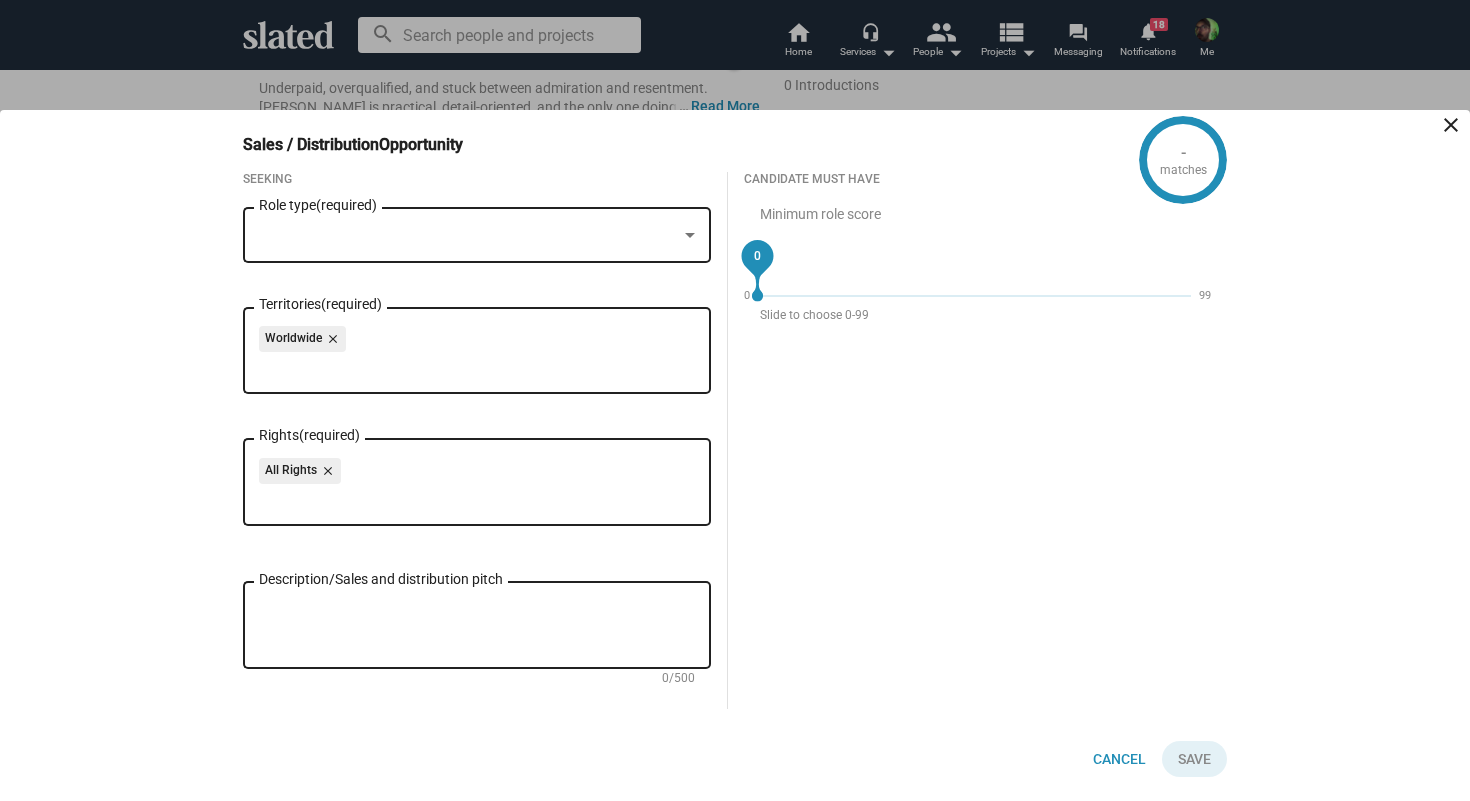 click on "Role type  (required)" at bounding box center (477, 233) 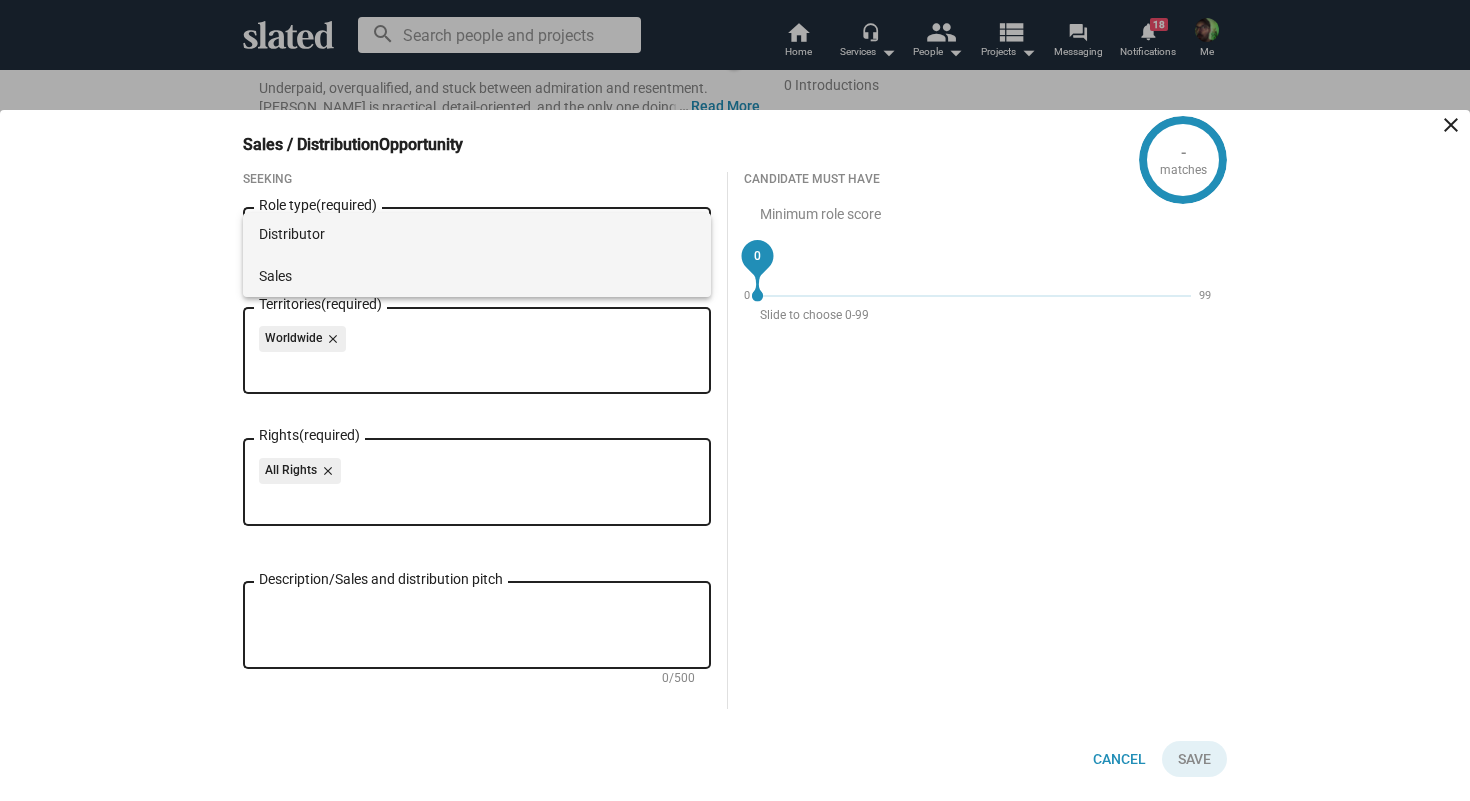 click on "Sales" at bounding box center (477, 276) 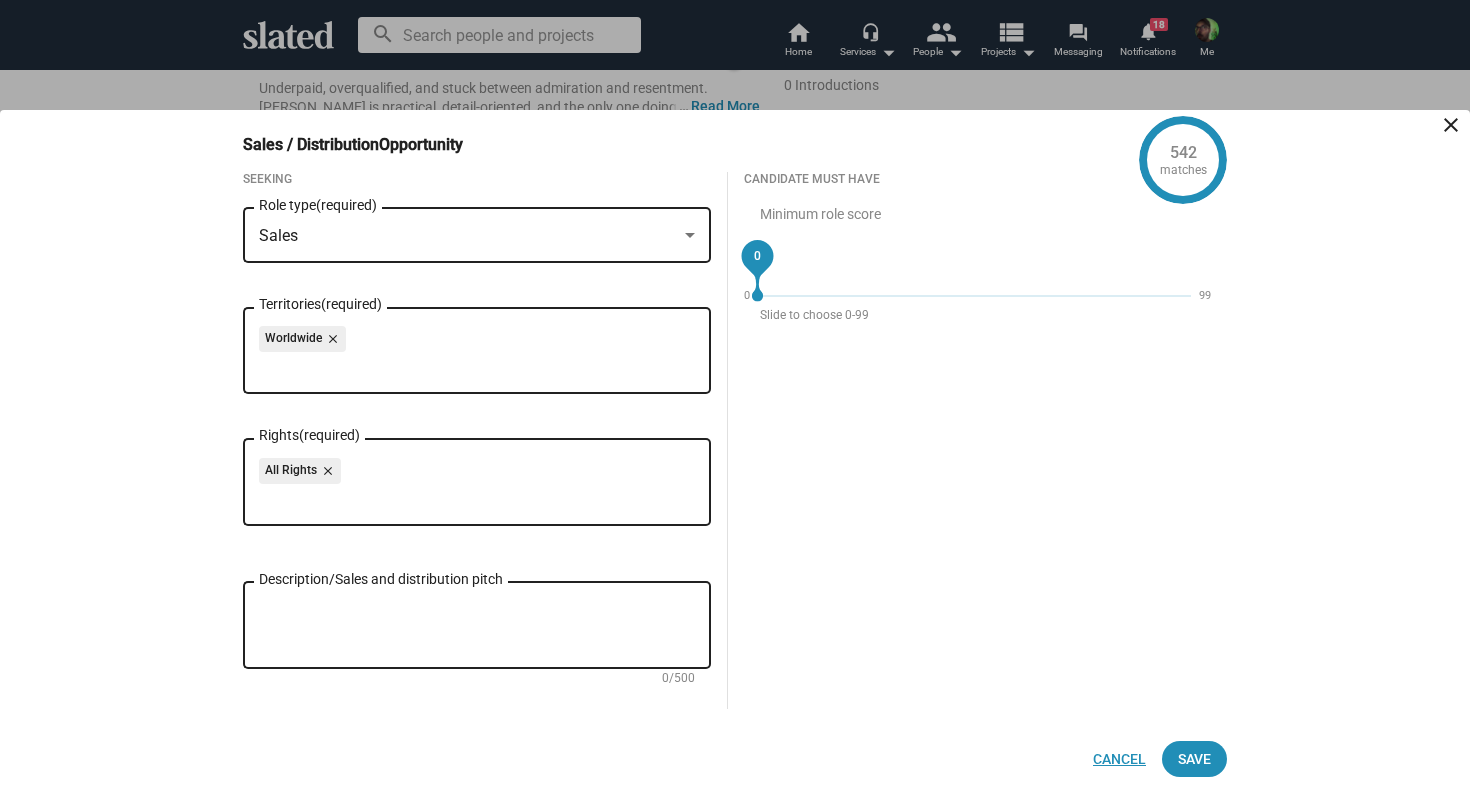 click on "Cancel" at bounding box center [1119, 759] 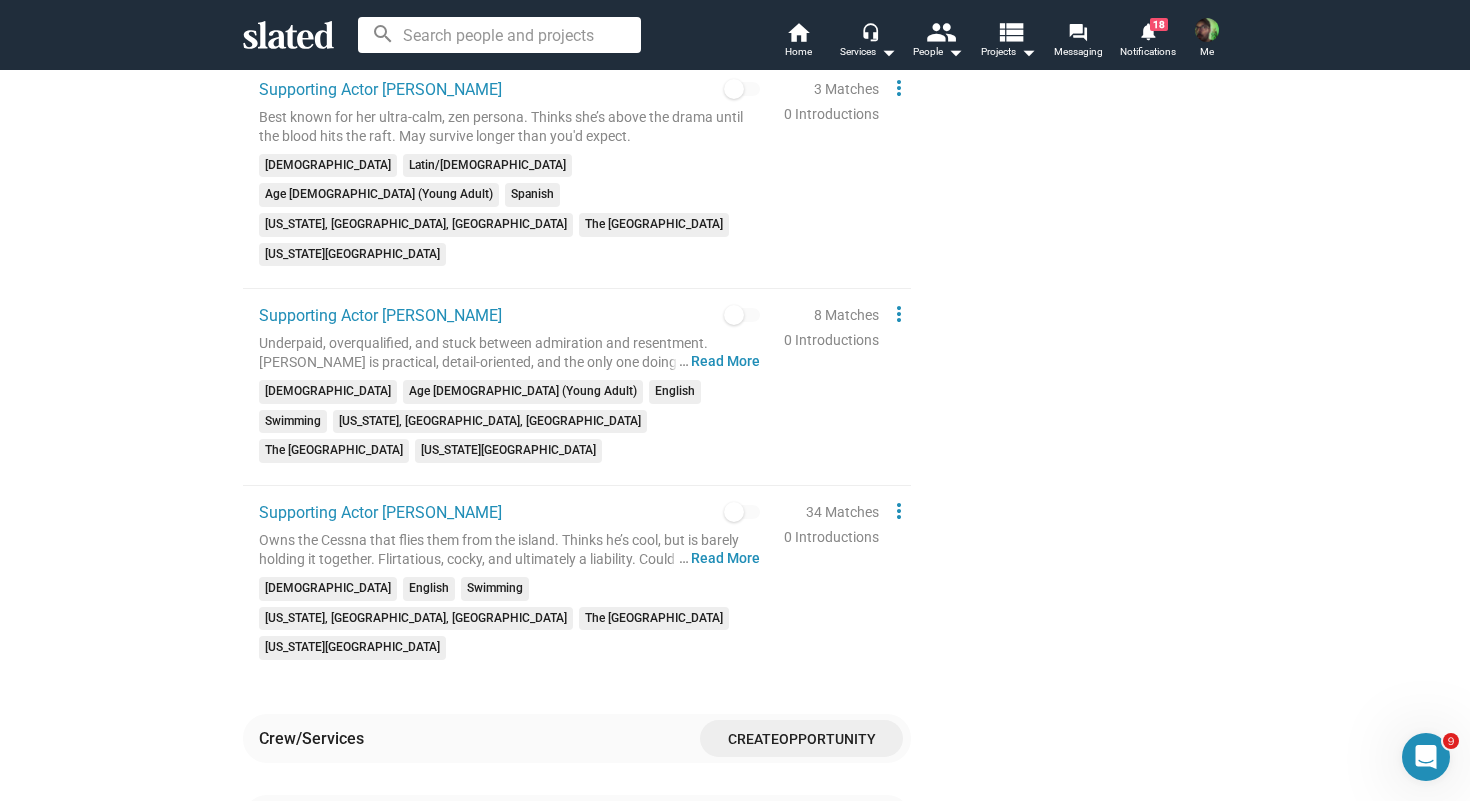 scroll, scrollTop: 1686, scrollLeft: 0, axis: vertical 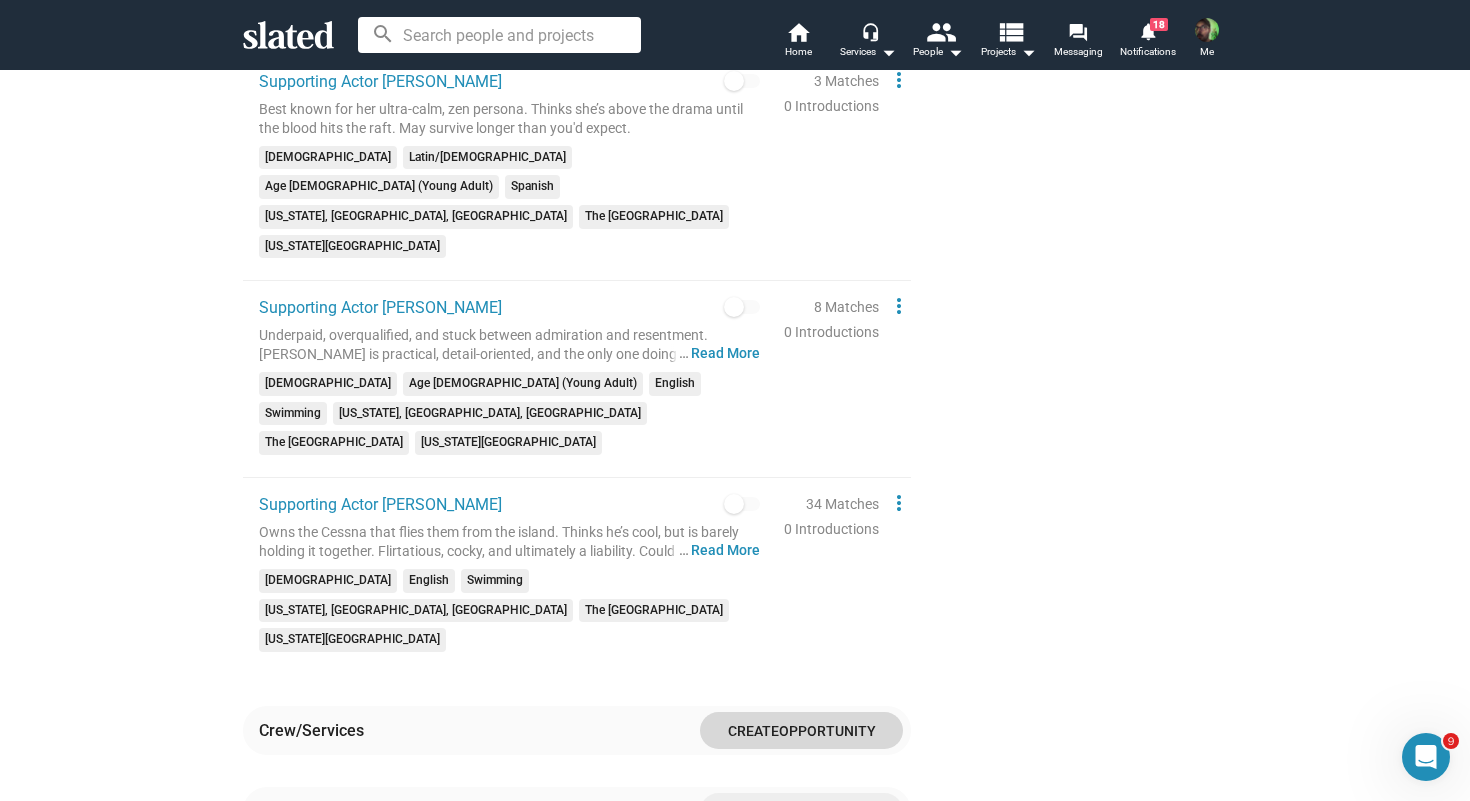 click on "Opportunity" 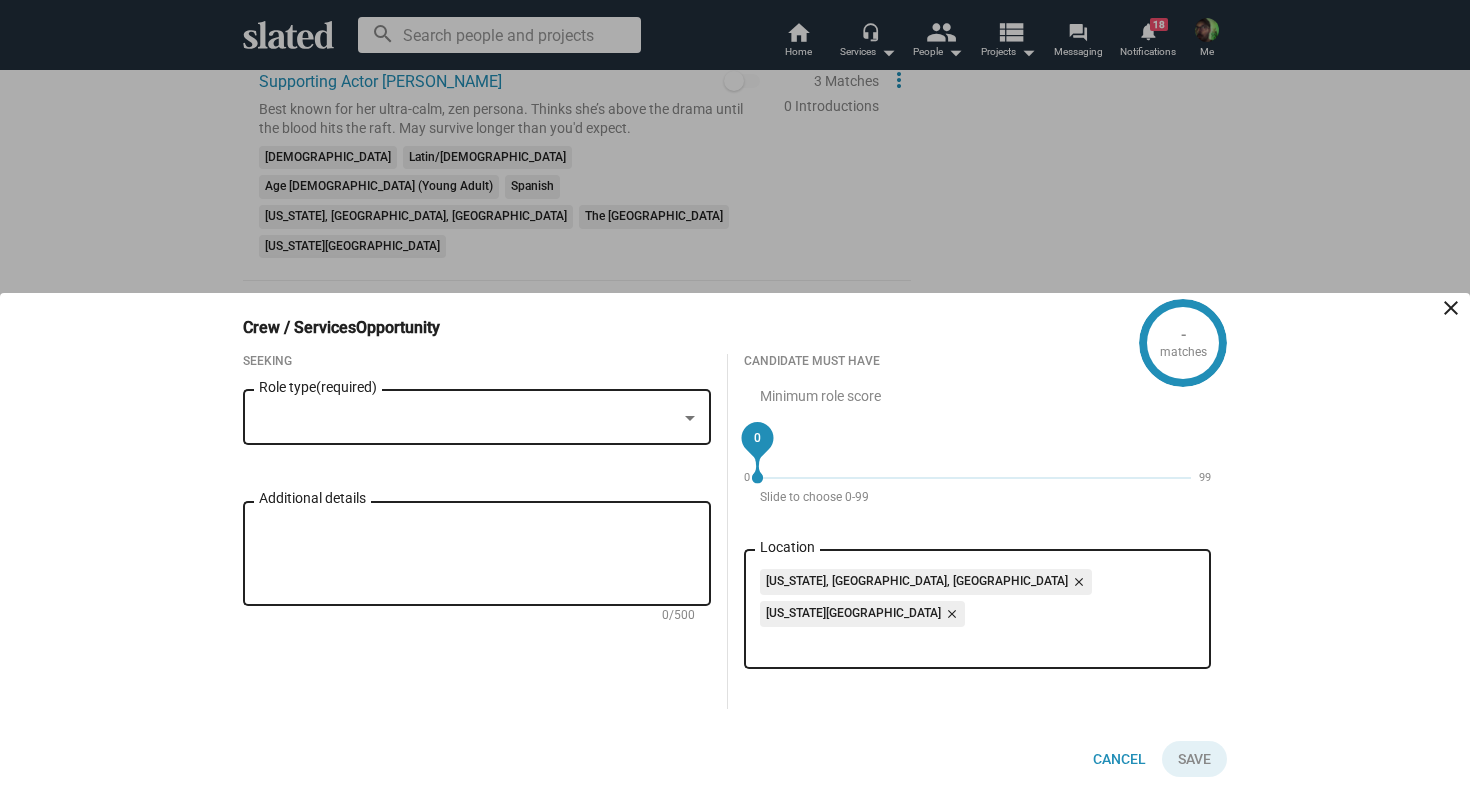 click on "Role type  (required)" at bounding box center [477, 415] 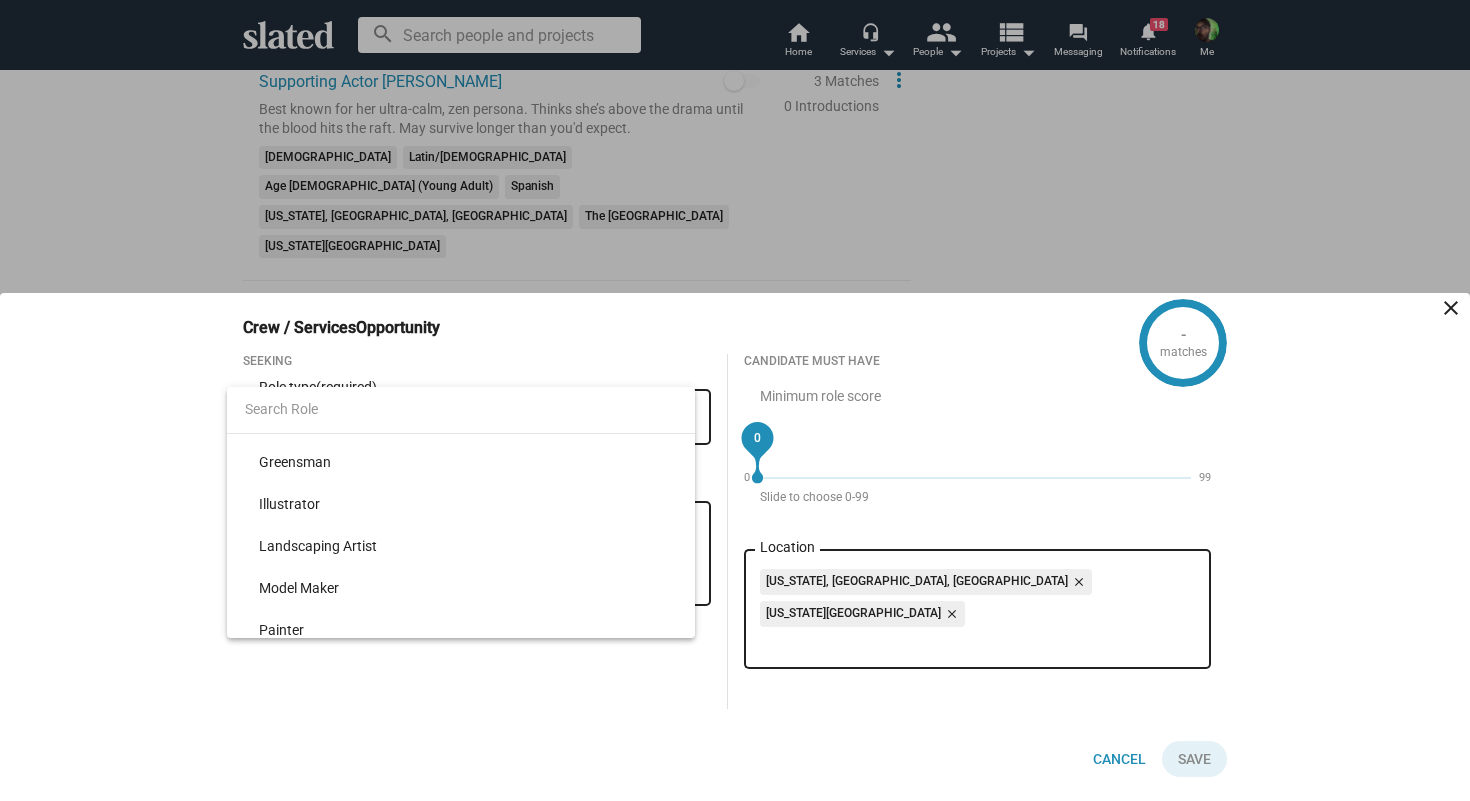 scroll, scrollTop: 887, scrollLeft: 0, axis: vertical 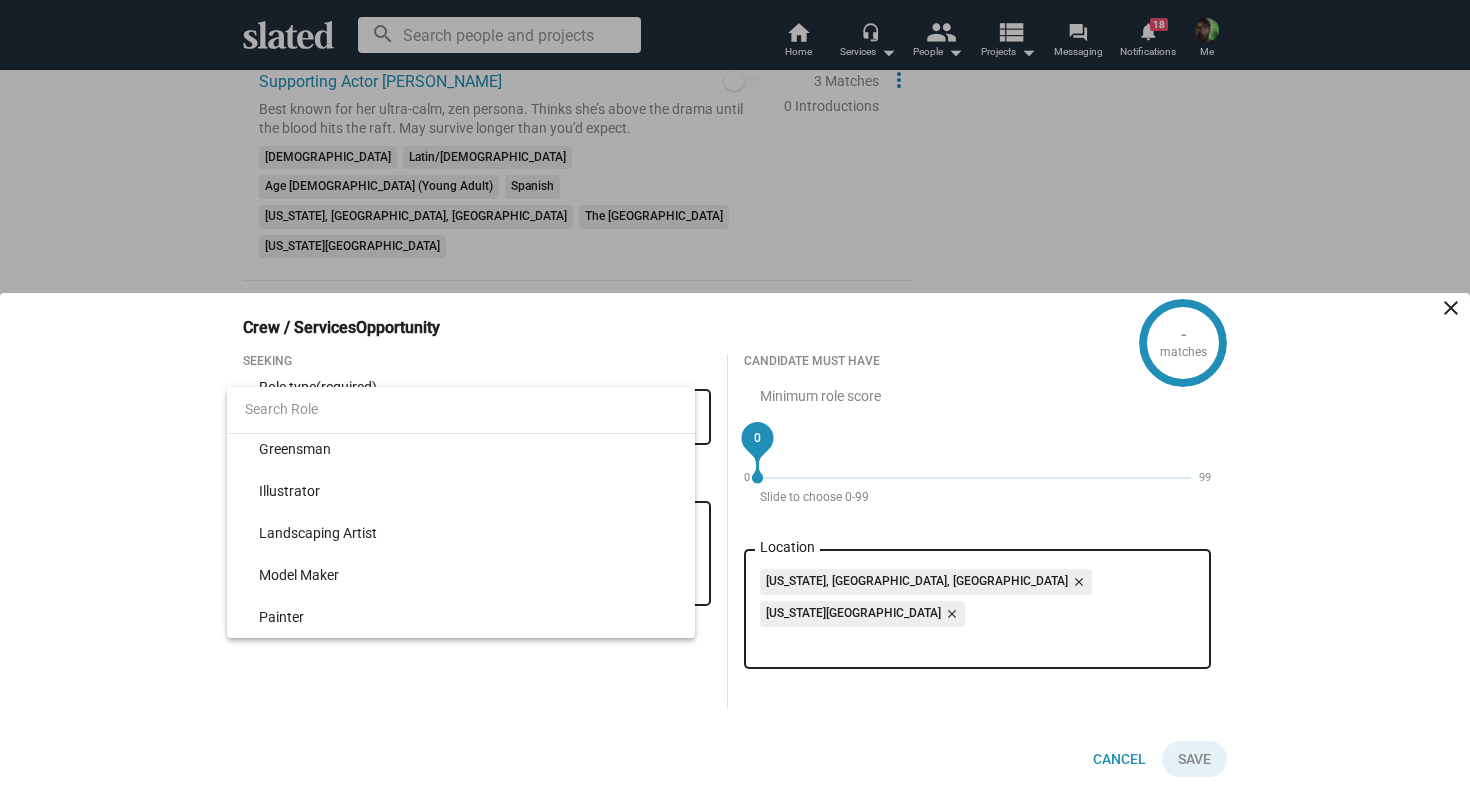 click at bounding box center [735, 400] 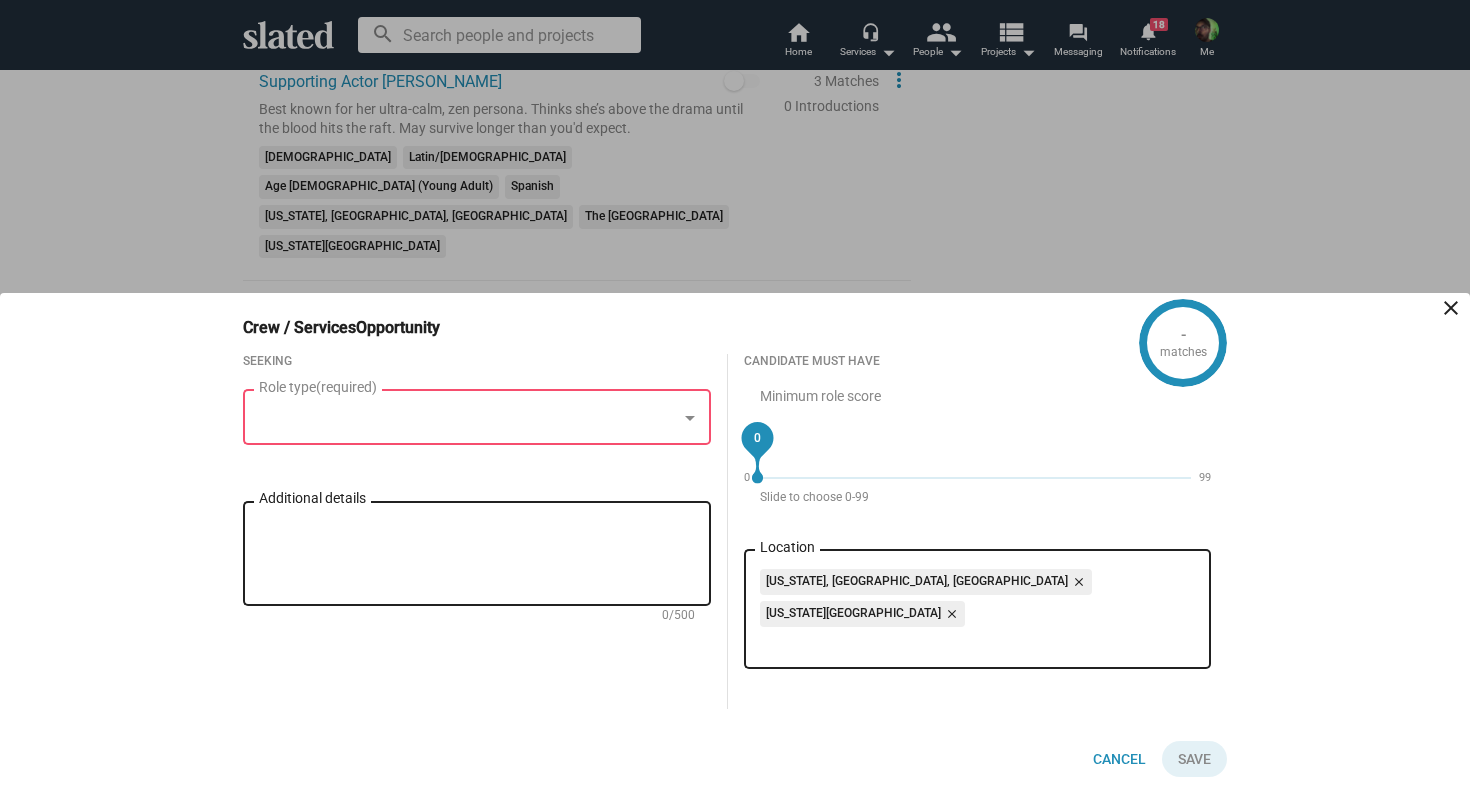 click on "close" 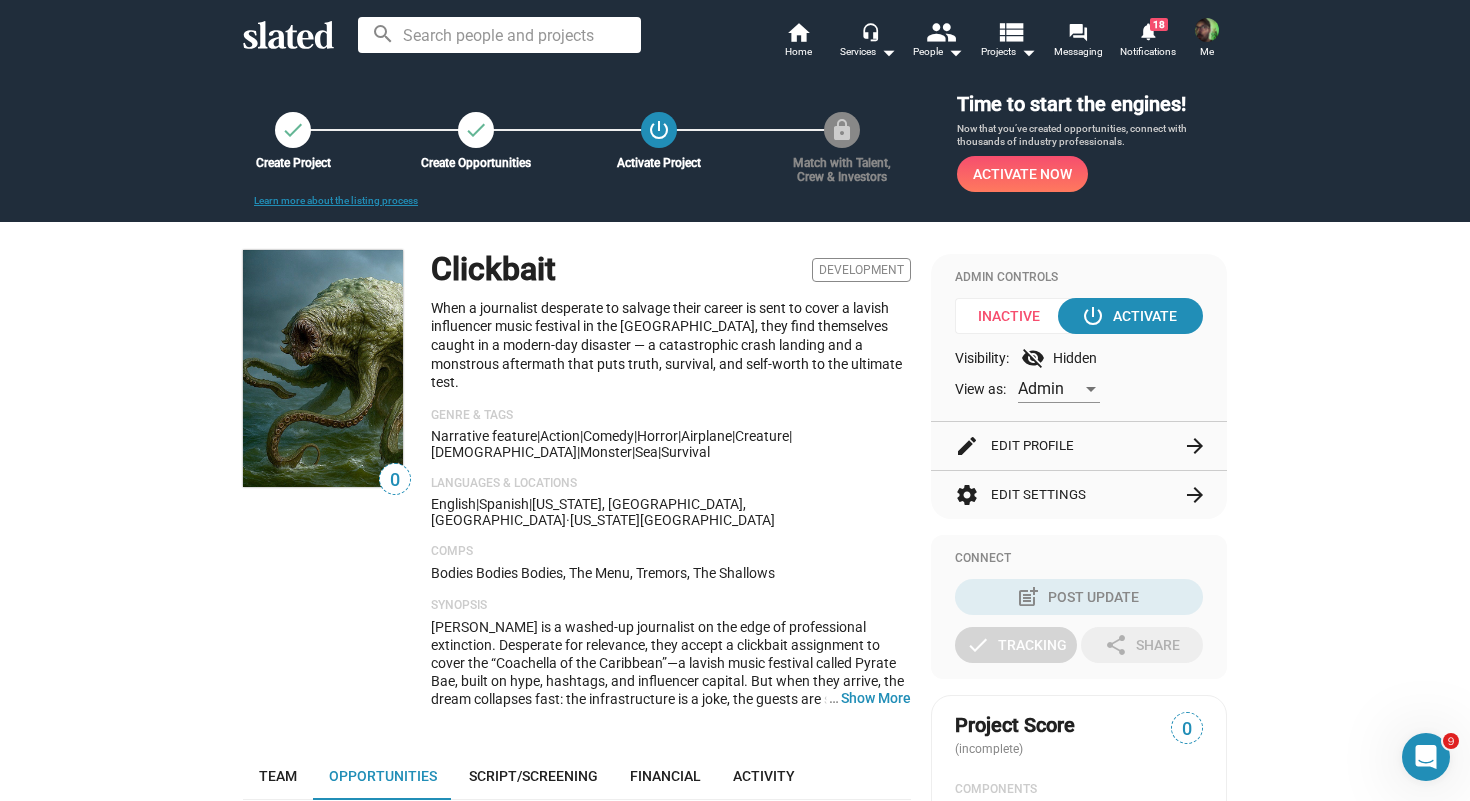 scroll, scrollTop: 0, scrollLeft: 0, axis: both 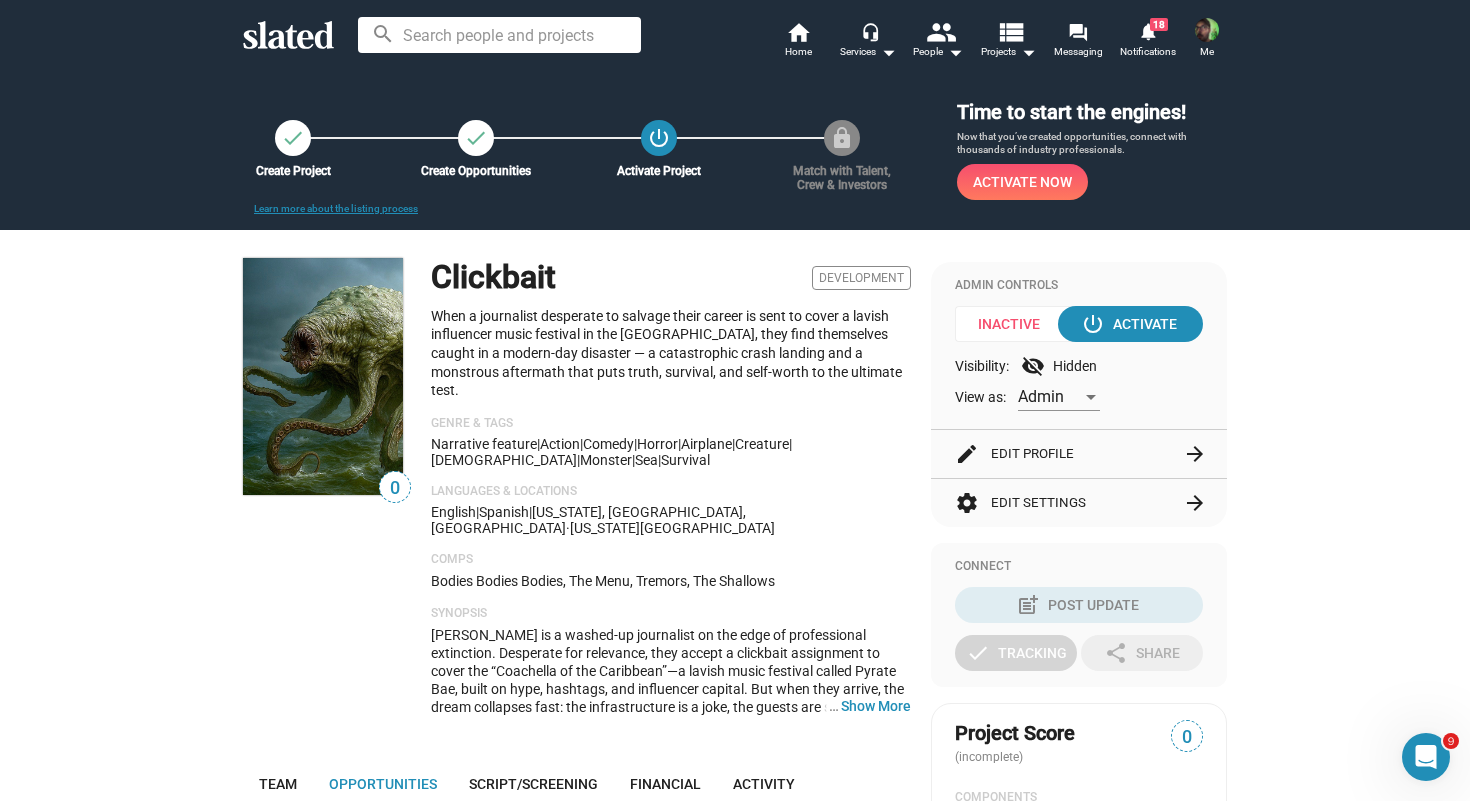 click on "edit  Edit Profile  arrow_forward" 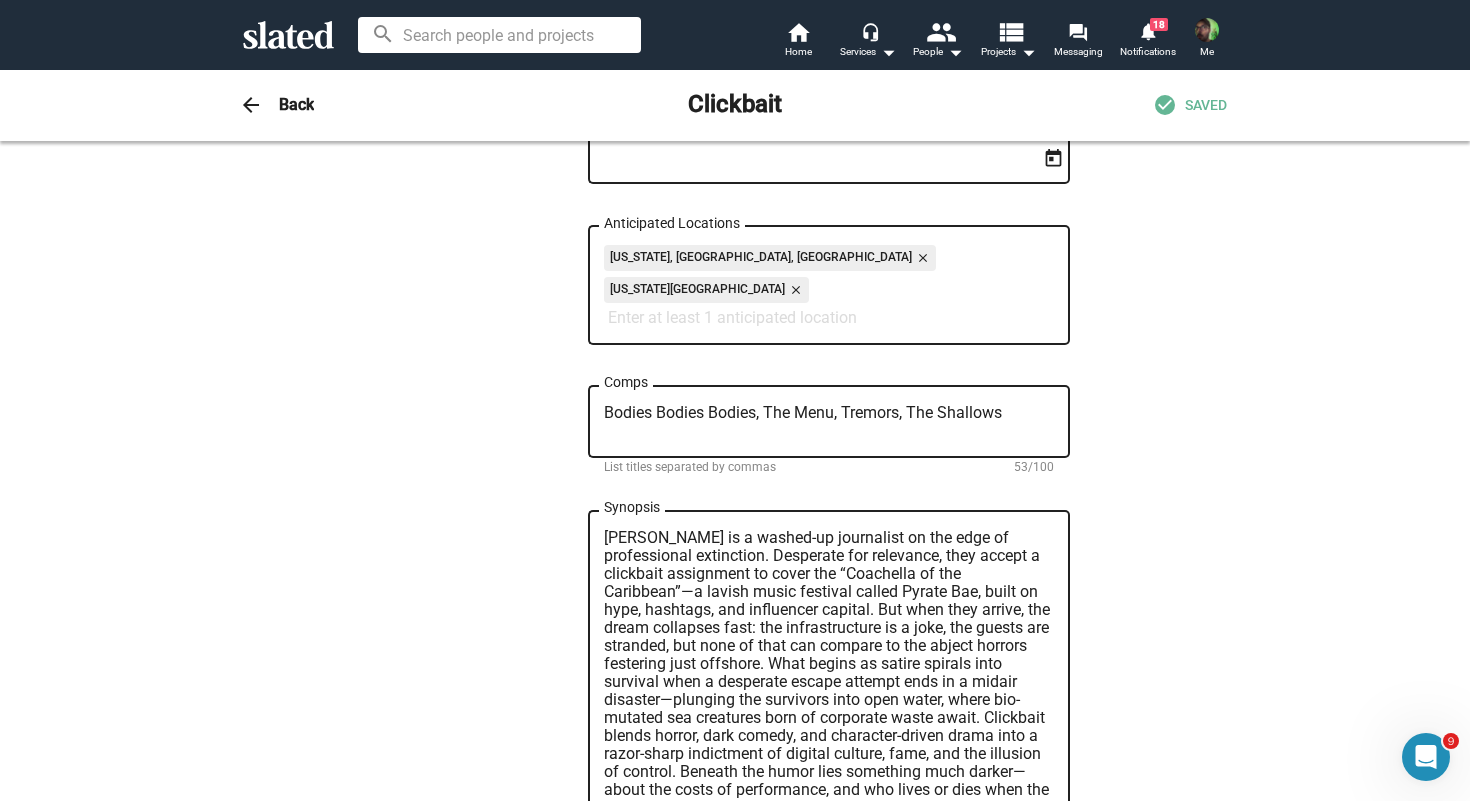 scroll, scrollTop: 898, scrollLeft: 0, axis: vertical 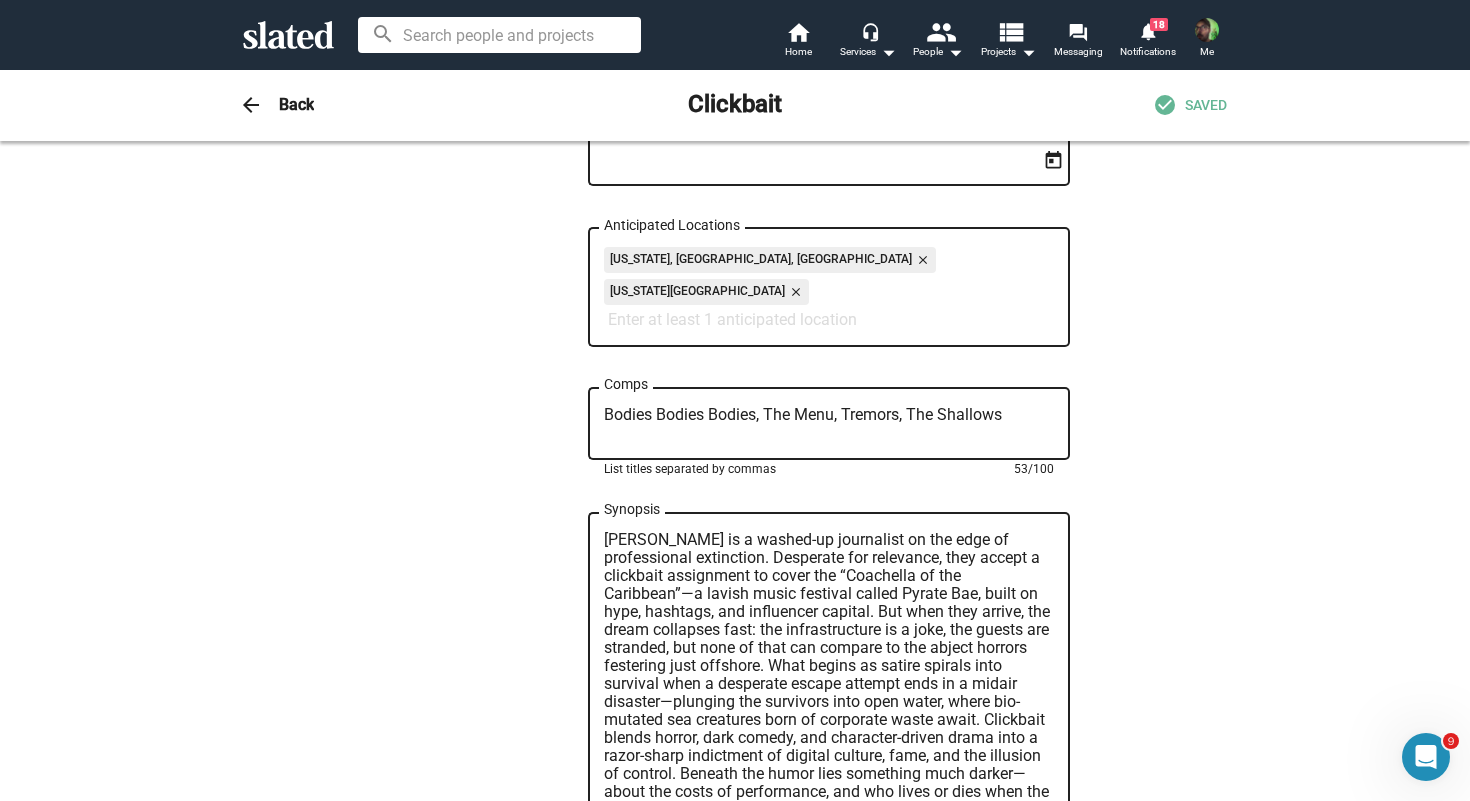 drag, startPoint x: 1009, startPoint y: 352, endPoint x: 912, endPoint y: 352, distance: 97 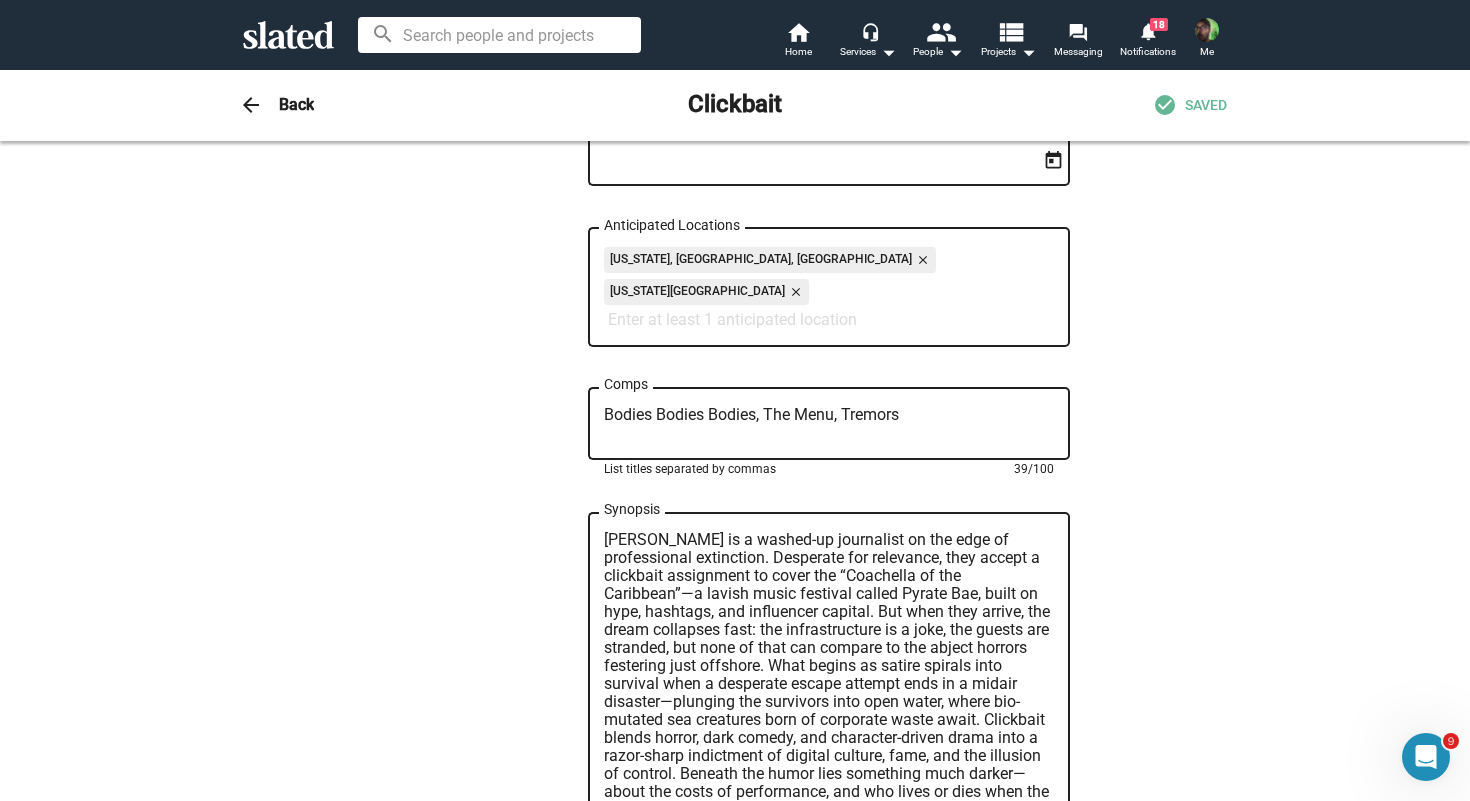 paste on "he ShallowsT" 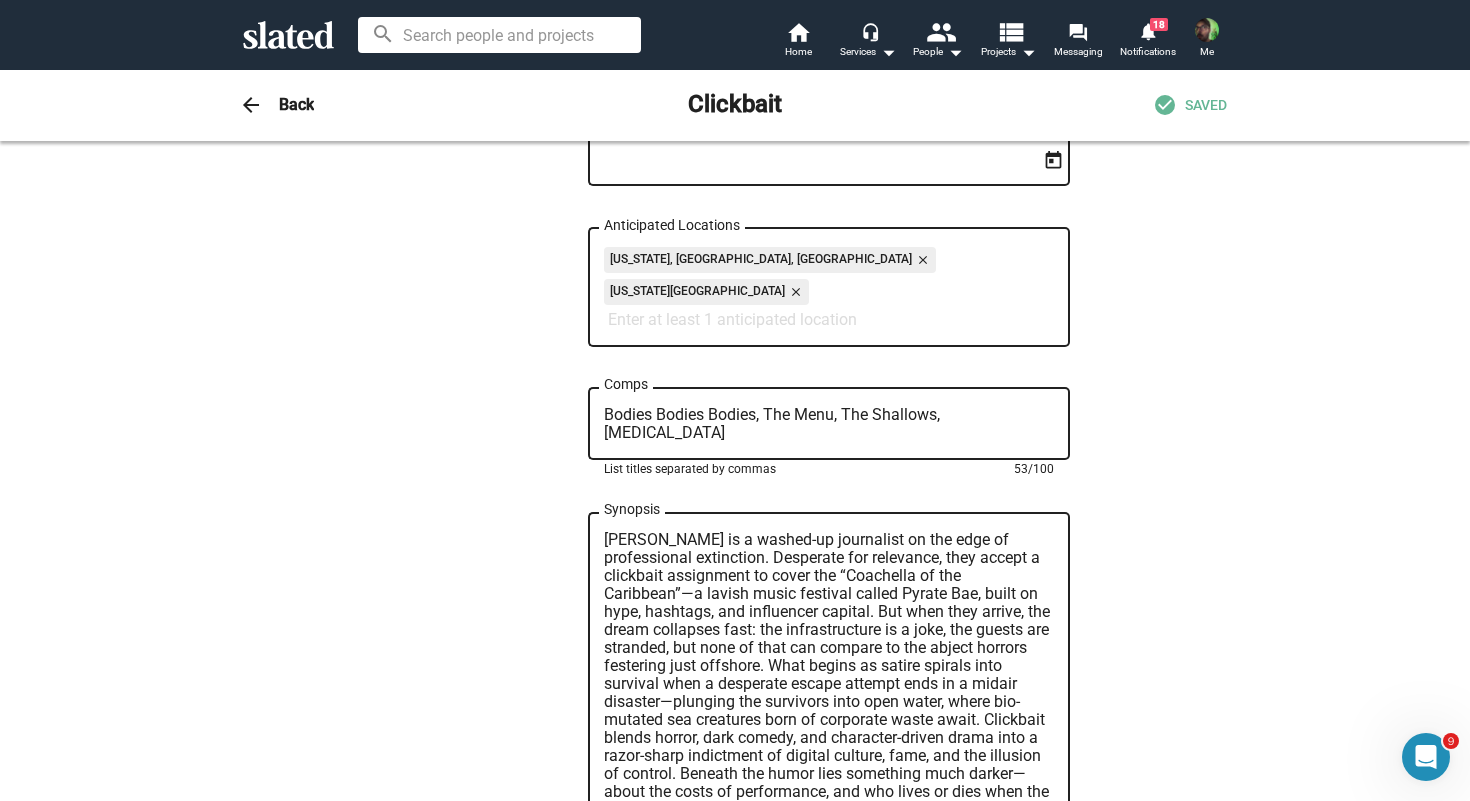 type on "Bodies Bodies Bodies, The Menu, The Shallows, Tremors" 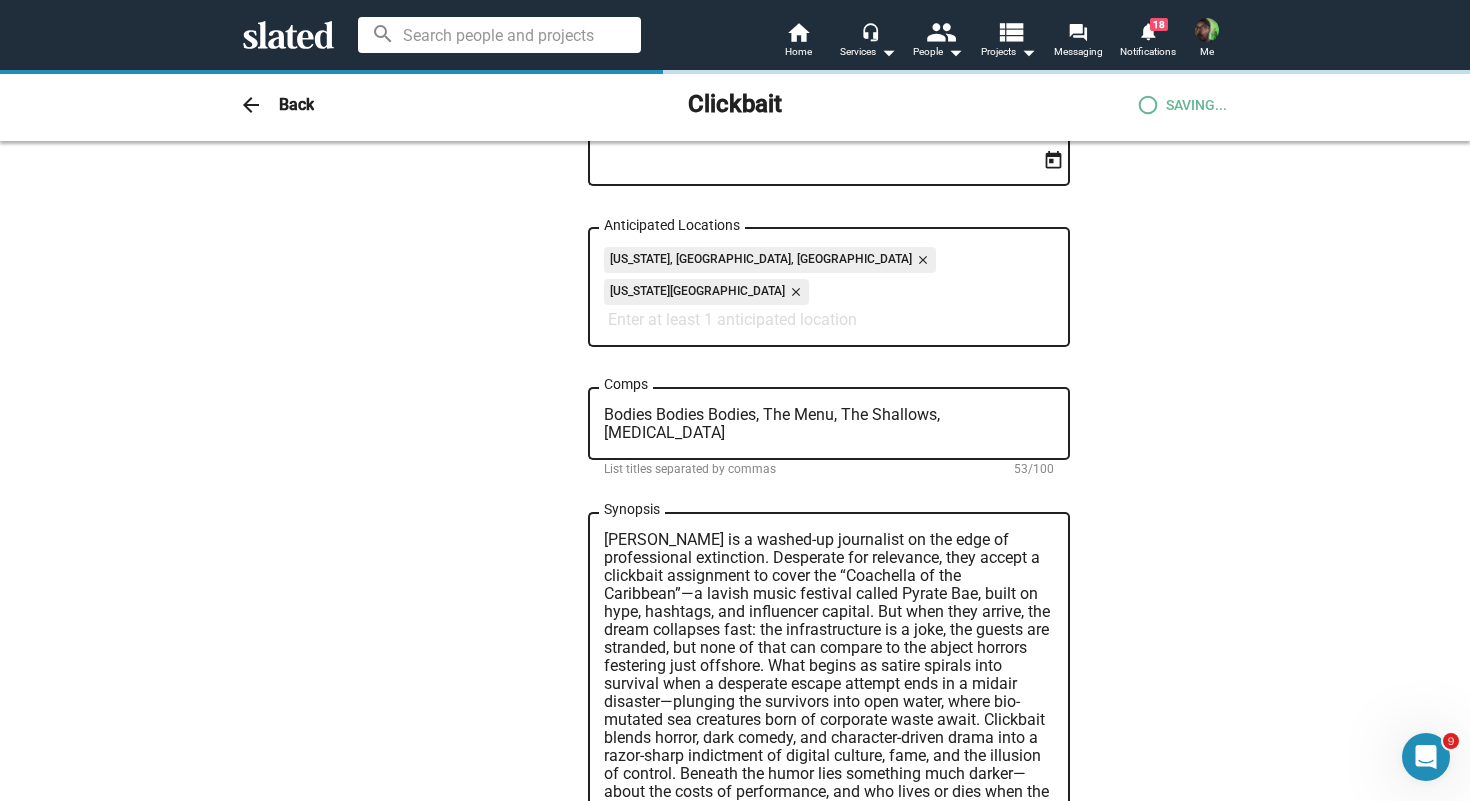 click on "0  Change Image  0  Change Image  Clickbait Title  (required) 9/200 When a journalist desperate to salvage their career is sent to cover a lavish influencer music festival in the Bahamas, they find themselves caught in a modern-day disaster — a catastrophic crash landing and a monstrous aftermath that puts truth, survival, and self-worth to the ultimate test. Logline  (required) 293/300 Narrative feature Type  (required) Action close Comedy close Horror close Genre  (required) airplane close creature close LGBTQ close monster close sea close survival close Tags English close Spanish close Languages  (required) Development Stage  (required) Production start date New York, NY, US close U.S. Virgin Islands close Anticipated Locations Bodies Bodies Bodies, The Menu, The Shallows, Tremors Comps List titles separated by commas 53/100 Synopsis 933/1000 YouTube or Vimeo link 0/300 Video password (if needed) Website 0/200 IMDb 0/200 Twitter 0/200 Instagram 0/200 Facebook 0/200" at bounding box center (735, 436) 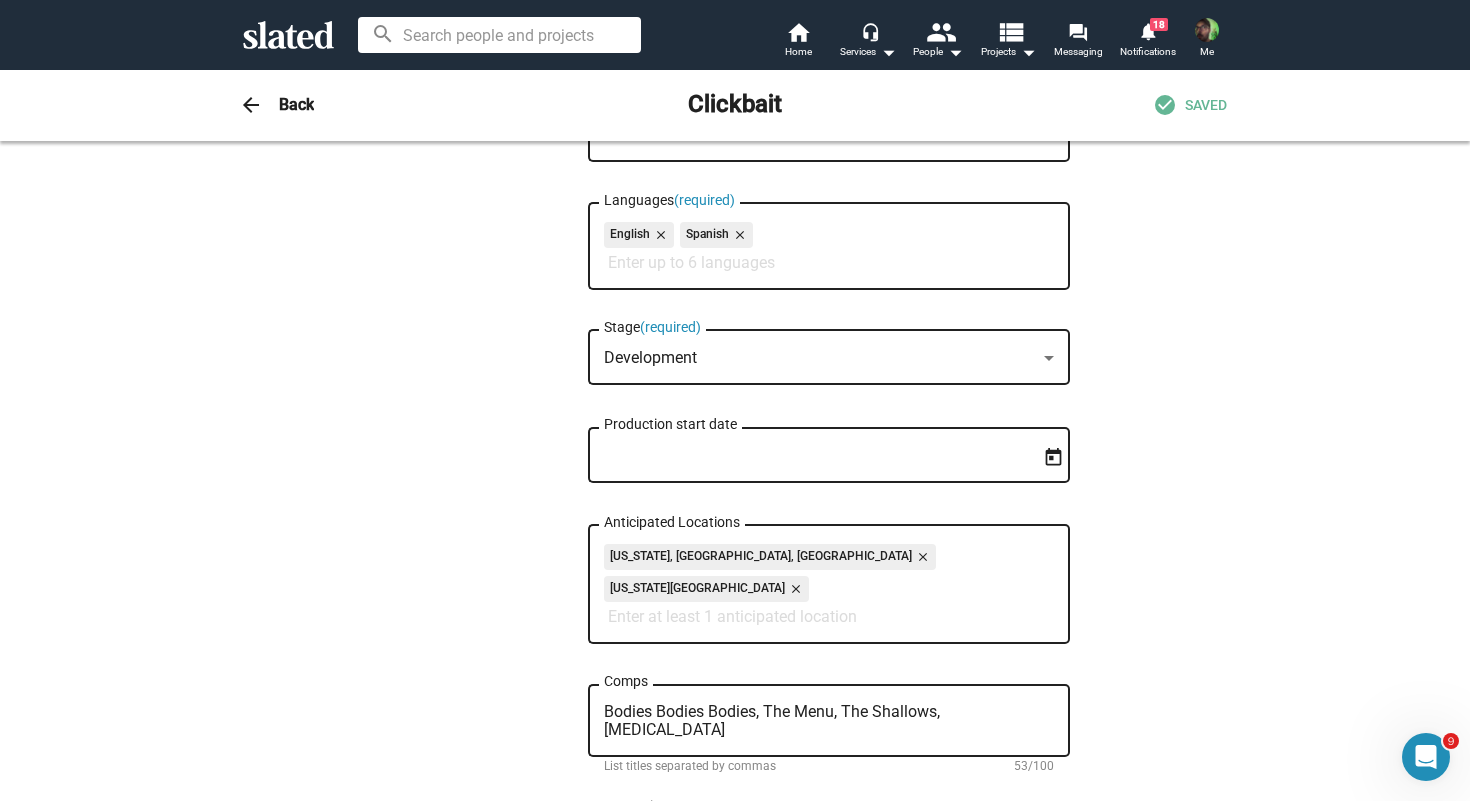 scroll, scrollTop: 603, scrollLeft: 0, axis: vertical 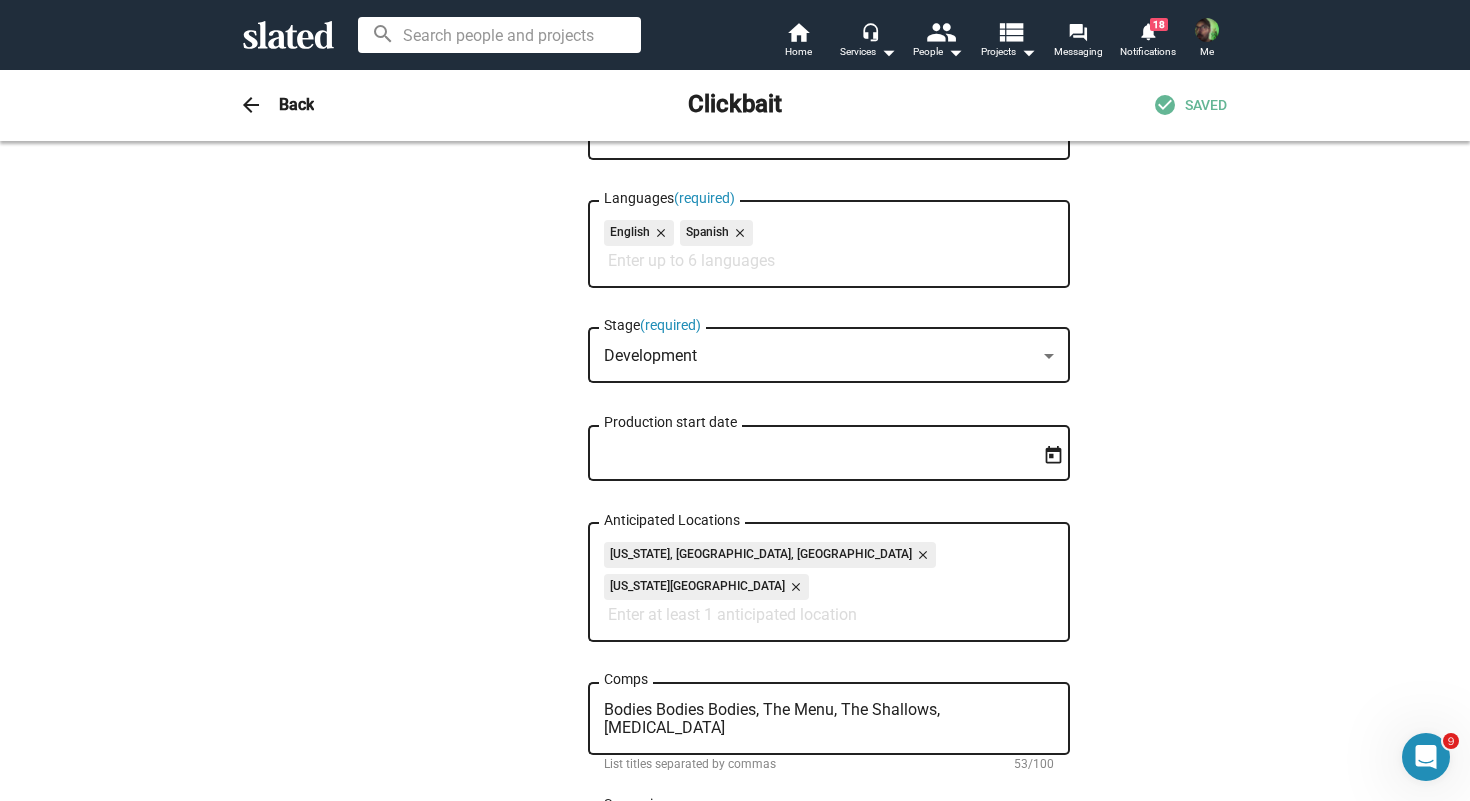 click on "Development" at bounding box center [820, 356] 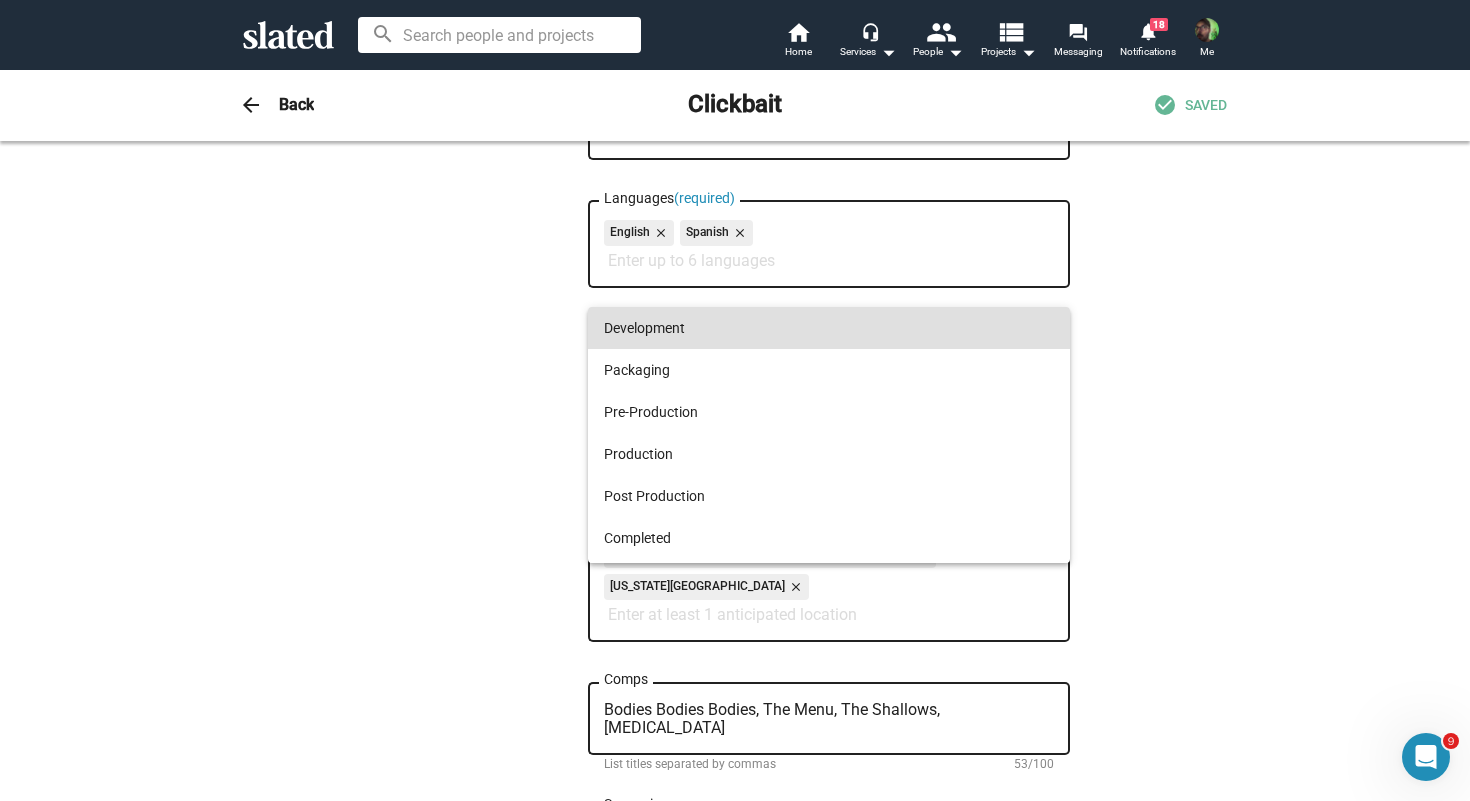 click at bounding box center [735, 400] 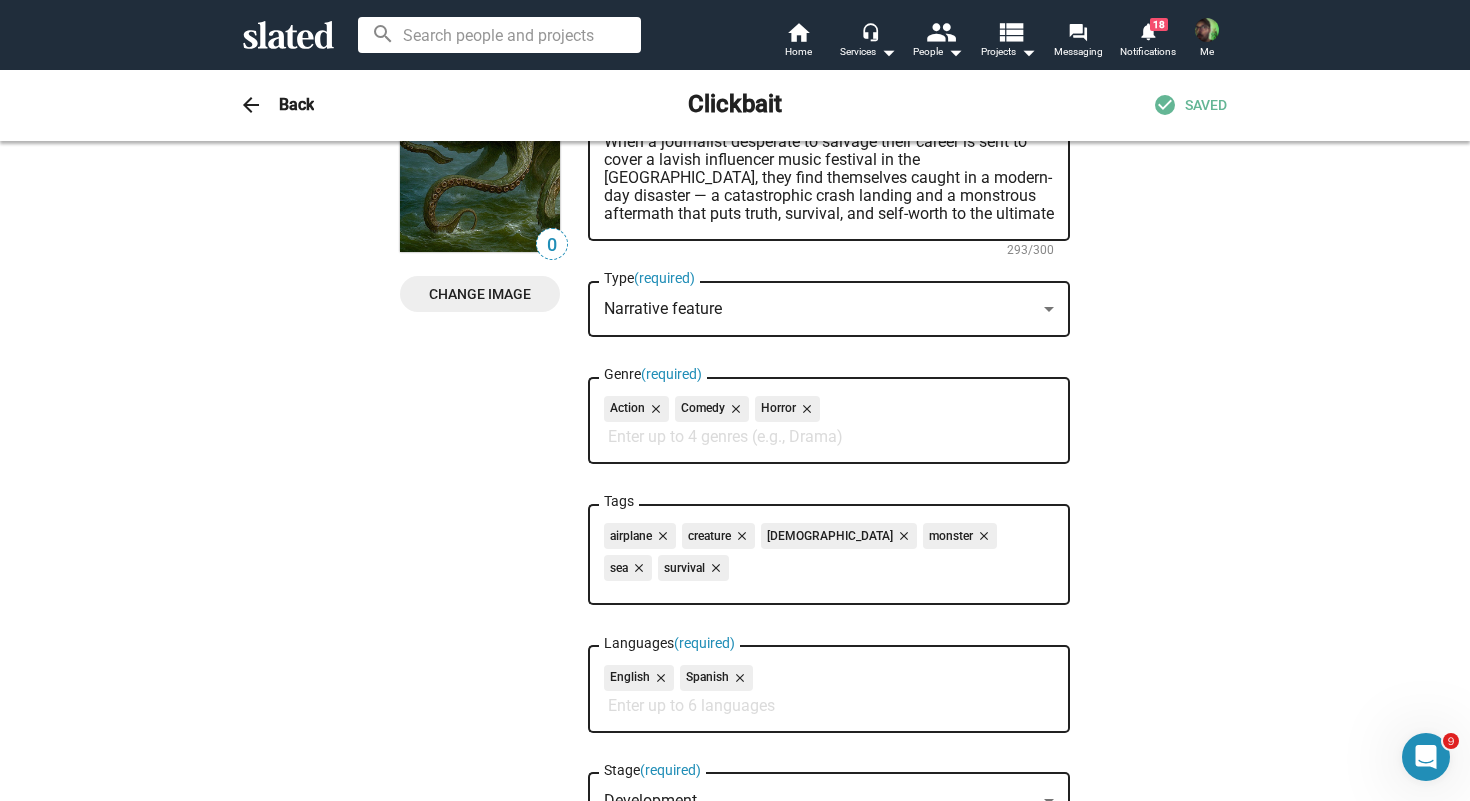 scroll, scrollTop: 144, scrollLeft: 0, axis: vertical 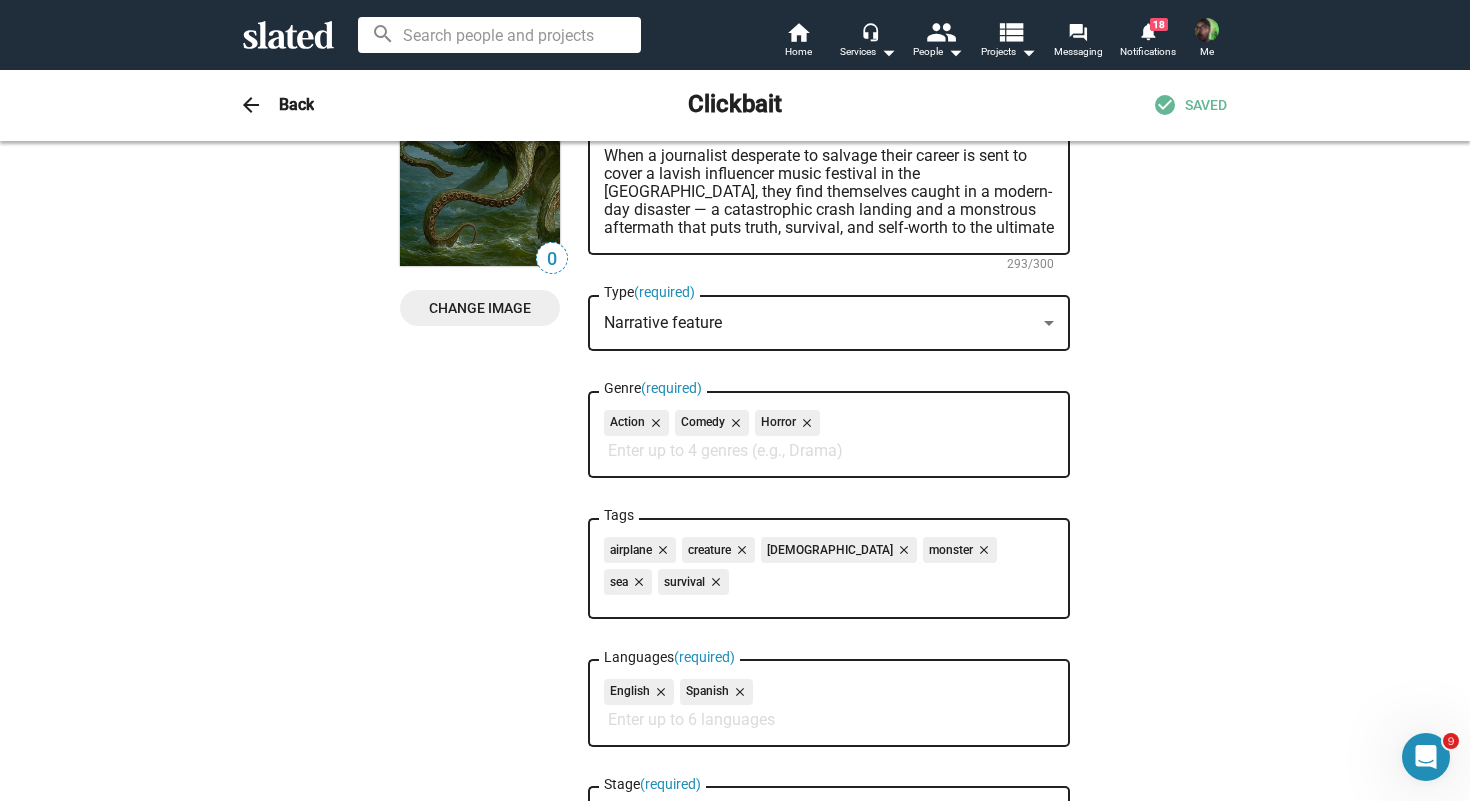 click on "Action close Comedy close Horror close Genre  (required)" 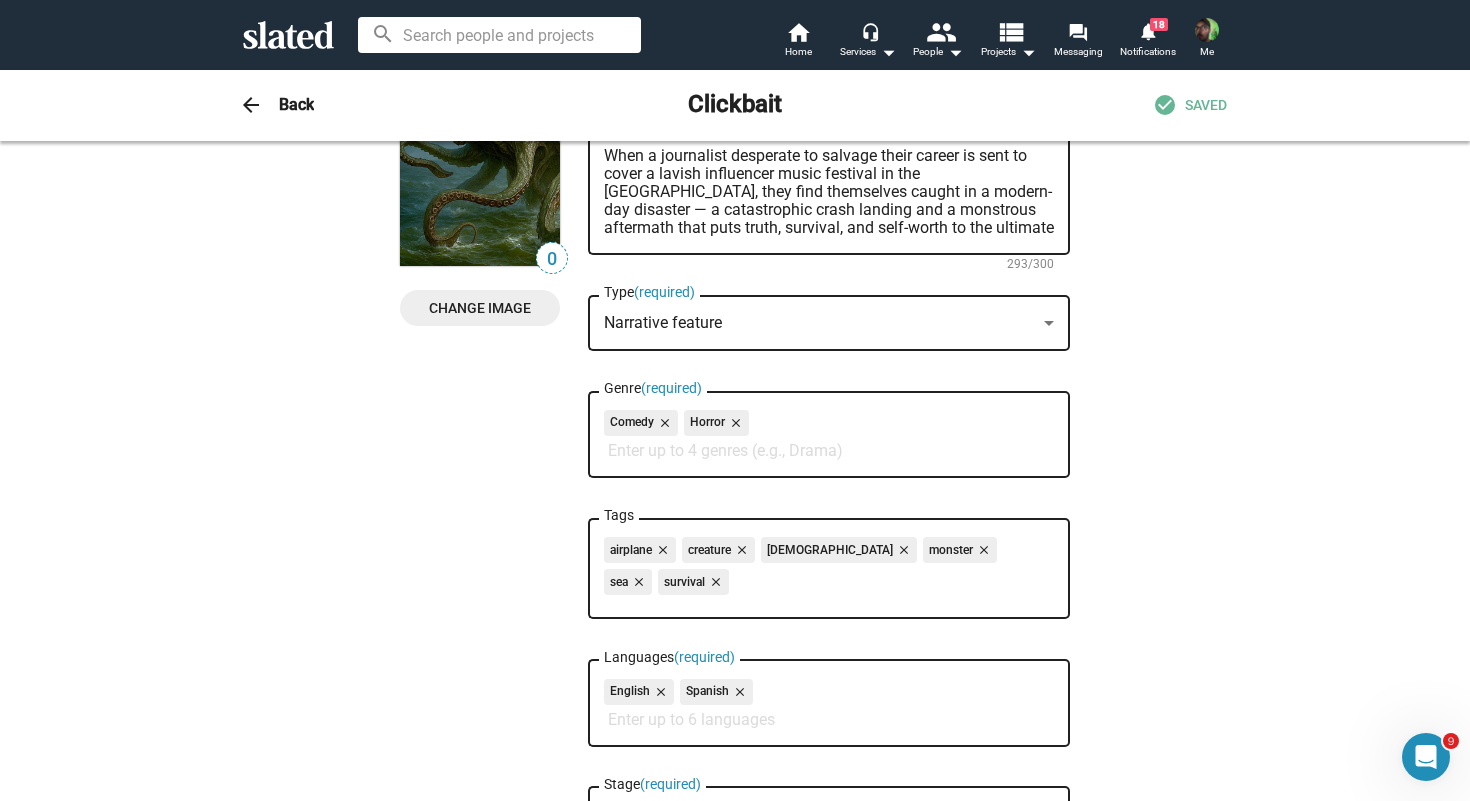 click on "close" at bounding box center [663, 423] 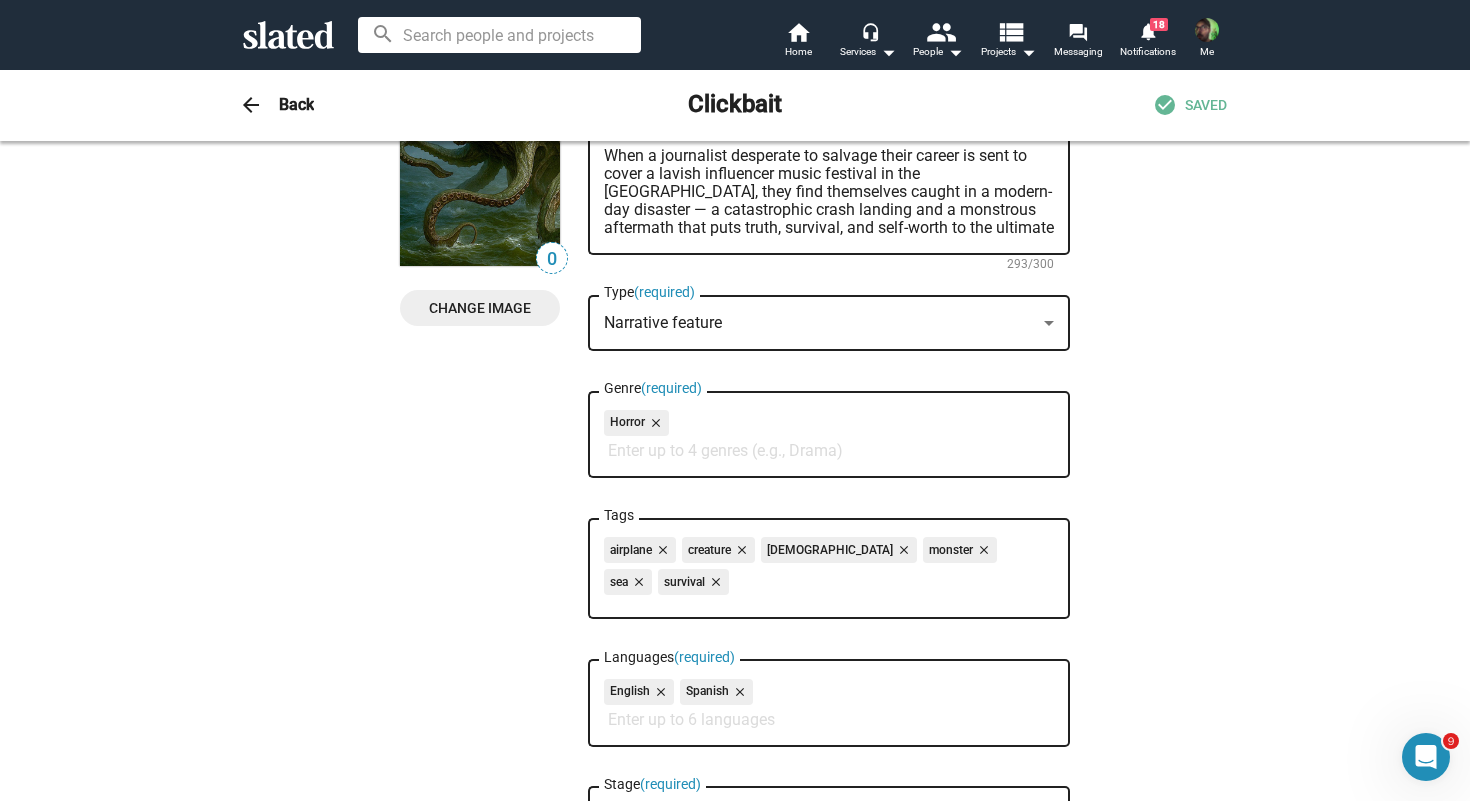 click on "Genre  (required)" at bounding box center [833, 451] 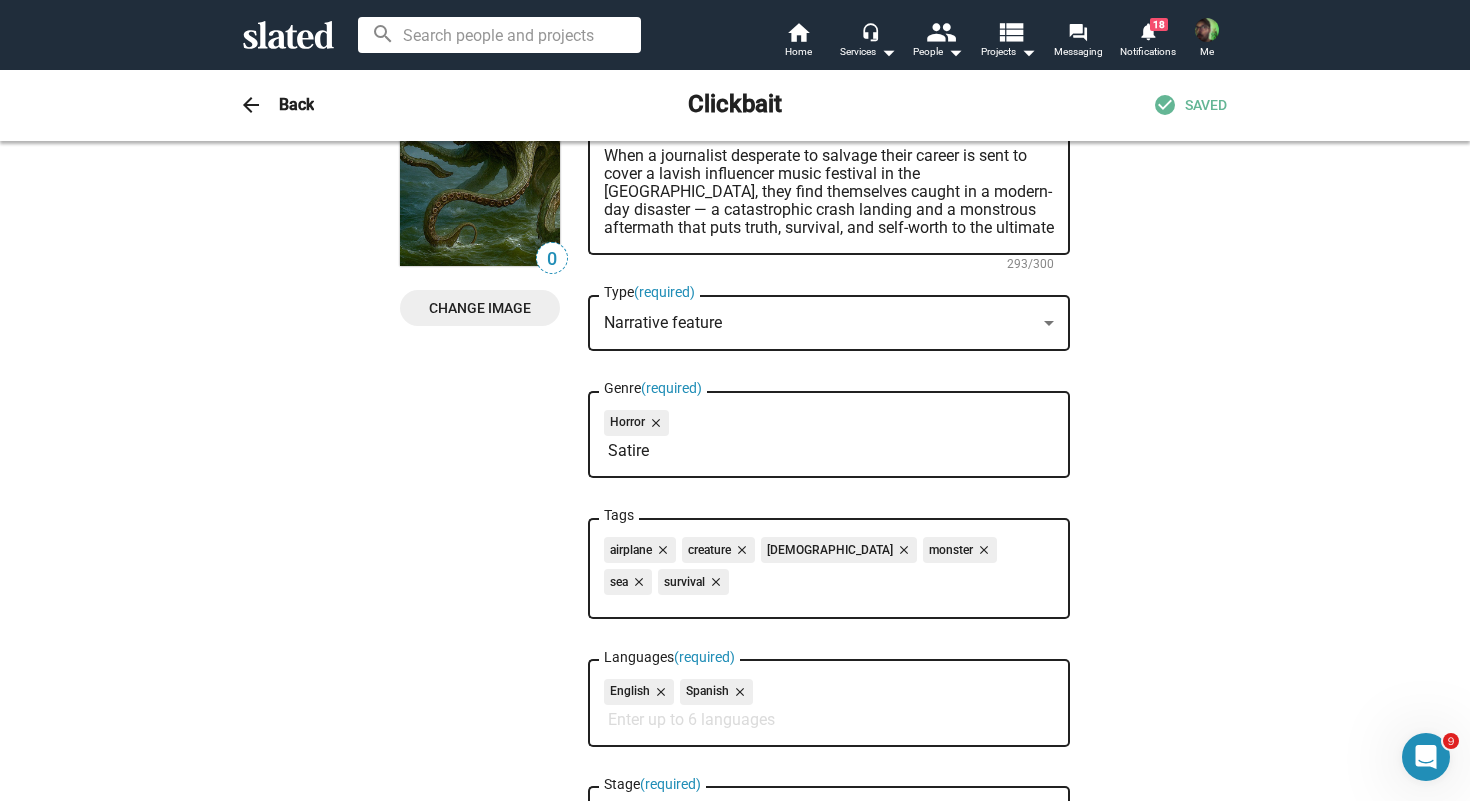 type on "Satire" 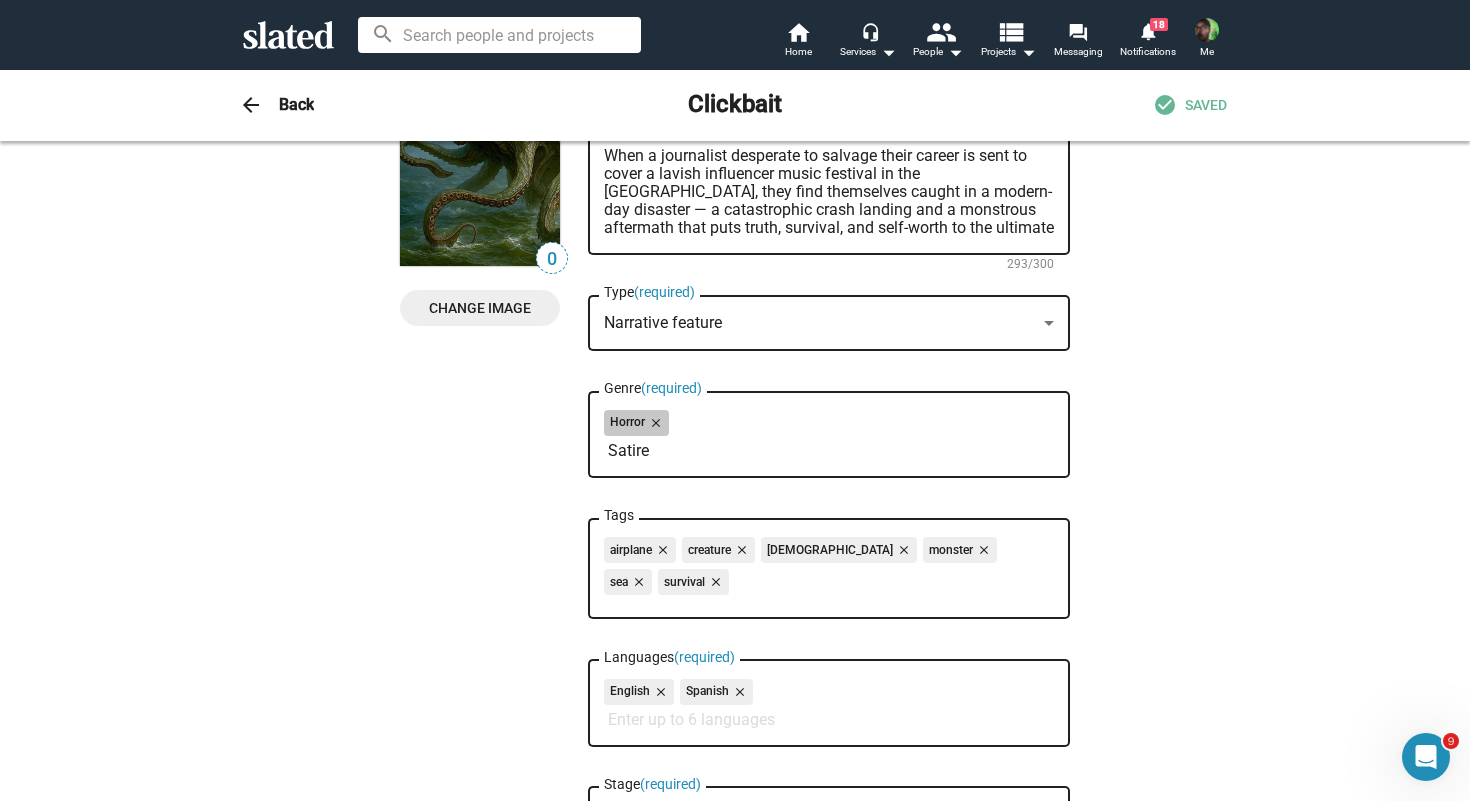 click on "Horror close" at bounding box center (829, 426) 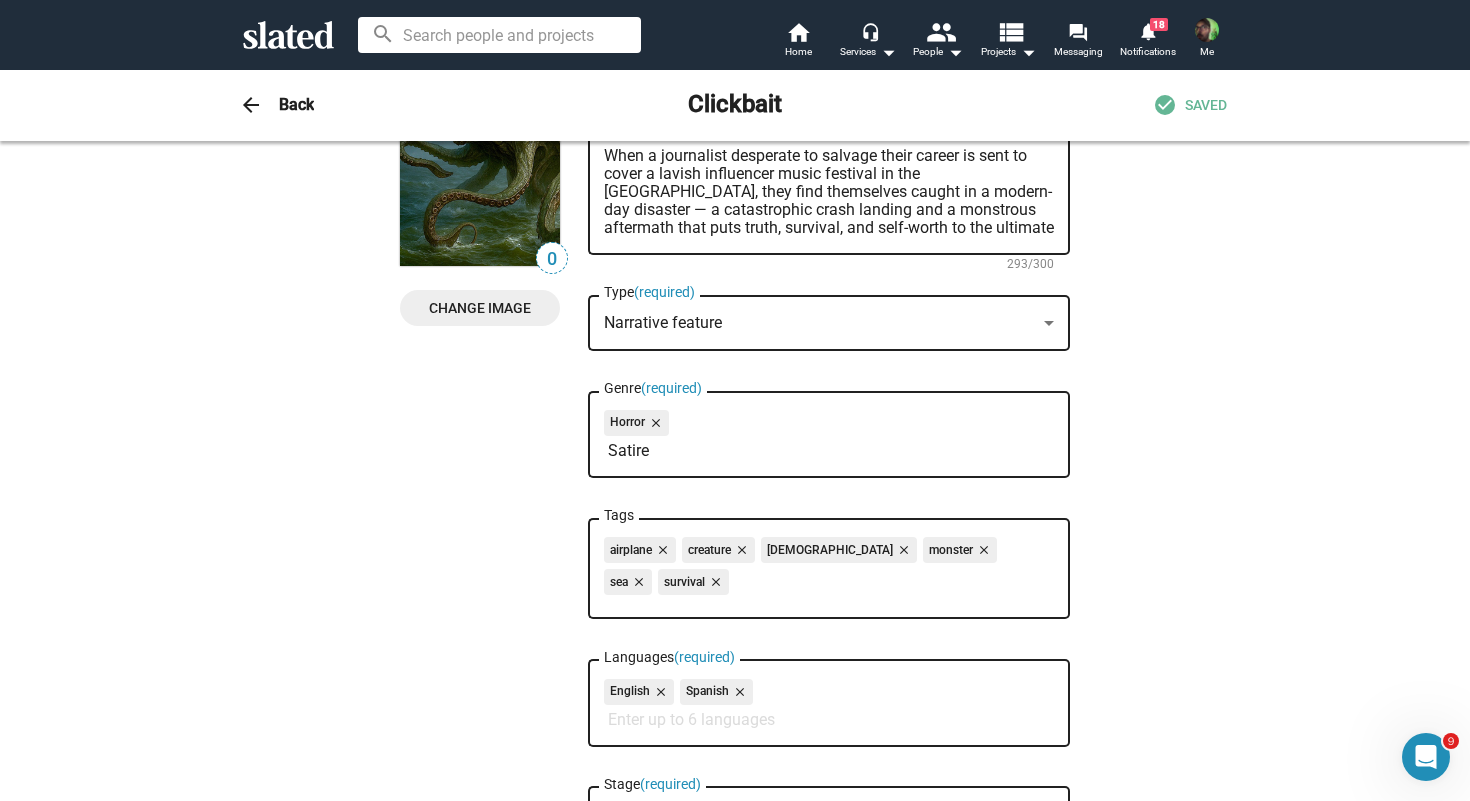 click on "Clickbait Title  (required) 9/200 When a journalist desperate to salvage their career is sent to cover a lavish influencer music festival in the Bahamas, they find themselves caught in a modern-day disaster — a catastrophic crash landing and a monstrous aftermath that puts truth, survival, and self-worth to the ultimate test. Logline  (required) 293/300 Narrative feature Type  (required) Horror close Satire Genre  (required) airplane close creature close LGBTQ close monster close sea close survival close Tags English close Spanish close Languages  (required) Development Stage  (required) Production start date New York, NY, US close U.S. Virgin Islands close Anticipated Locations Bodies Bodies Bodies, The Menu, The Shallows, Tremors Comps List titles separated by commas 53/100 Synopsis 933/1000 YouTube or Vimeo link 0/300 Video password (if needed) Website 0/200 IMDb 0/200 Twitter 0/200 Instagram 0/200 Facebook 0/200" at bounding box center (829, 1190) 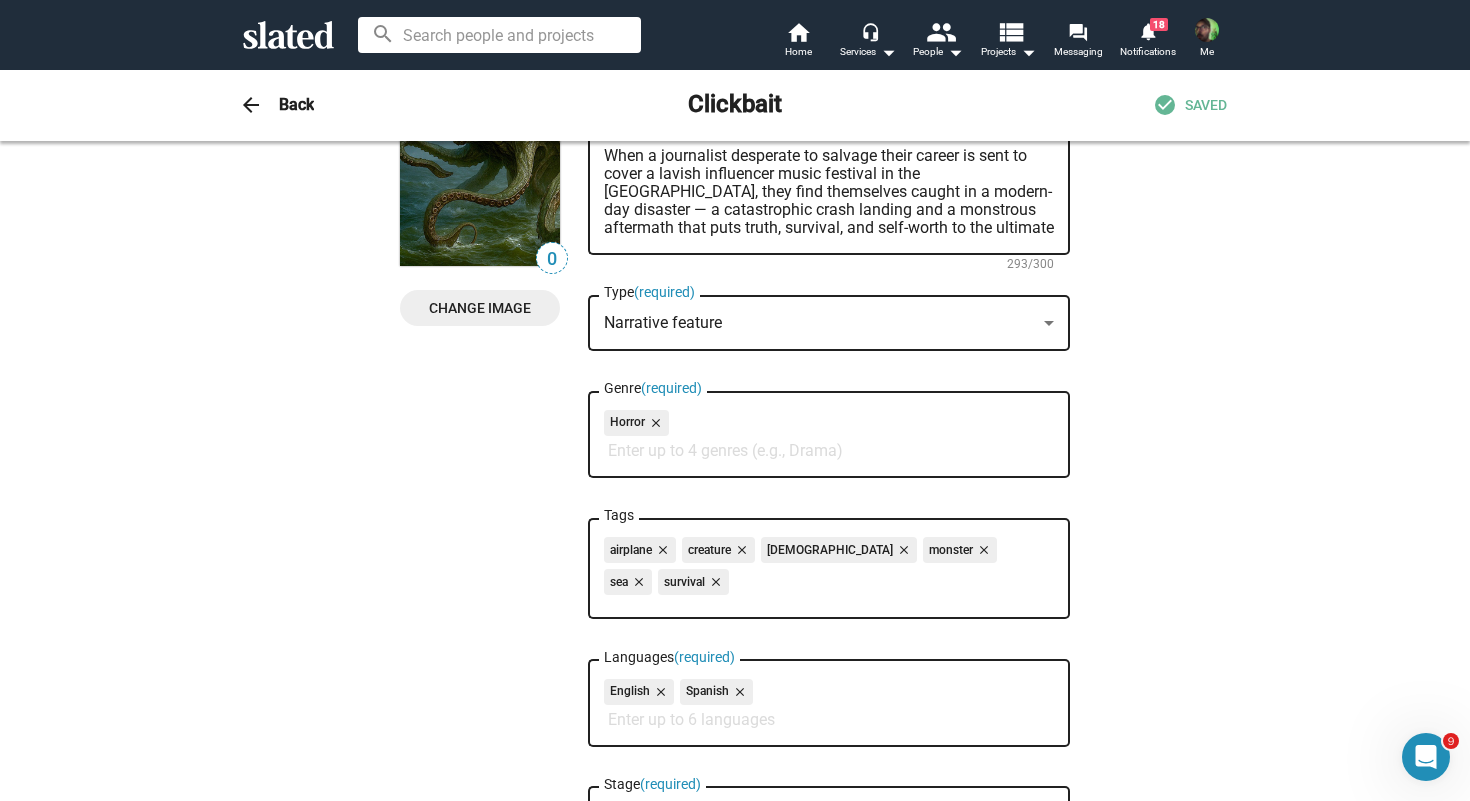 scroll, scrollTop: 0, scrollLeft: 0, axis: both 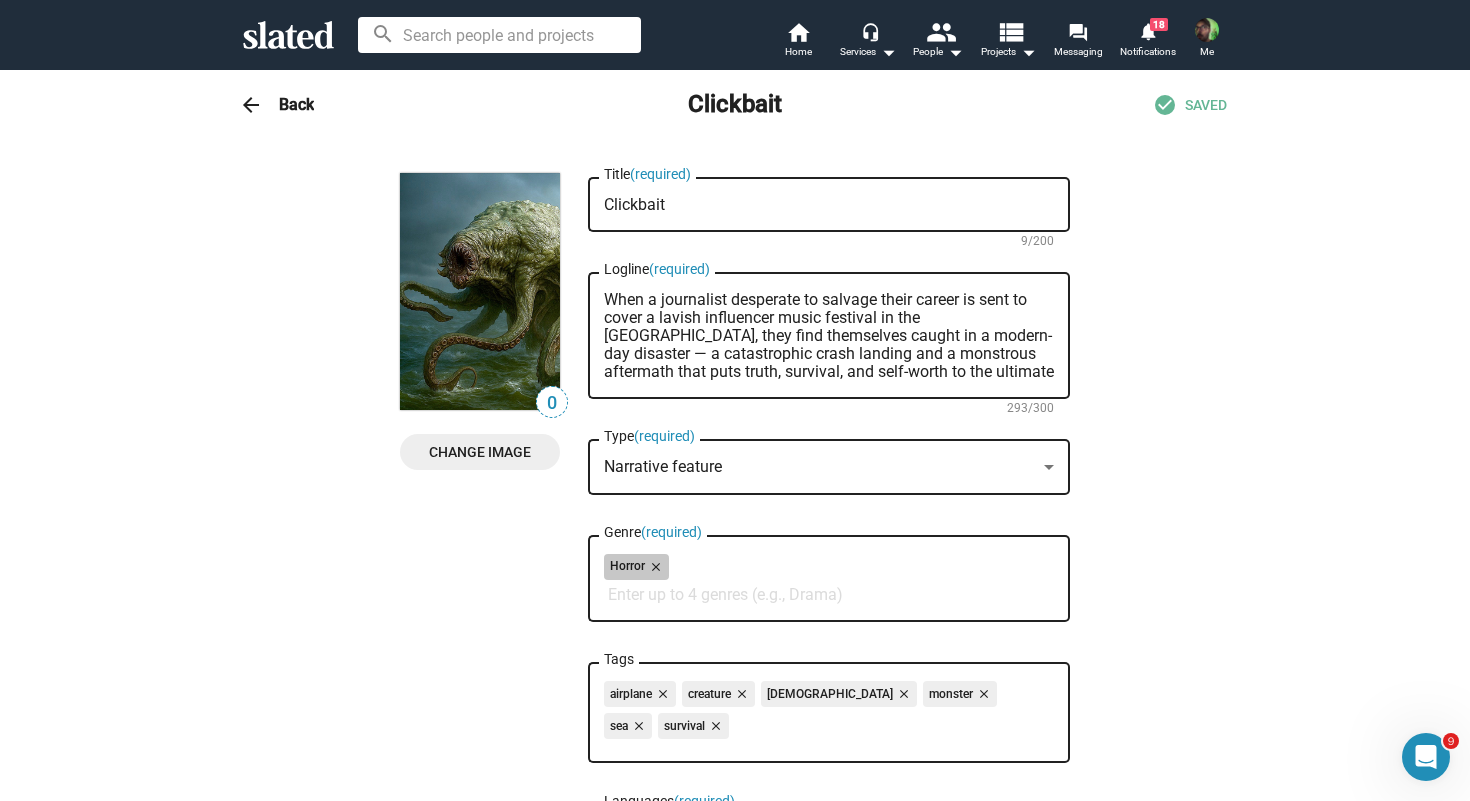 click on "Horror close" at bounding box center [829, 570] 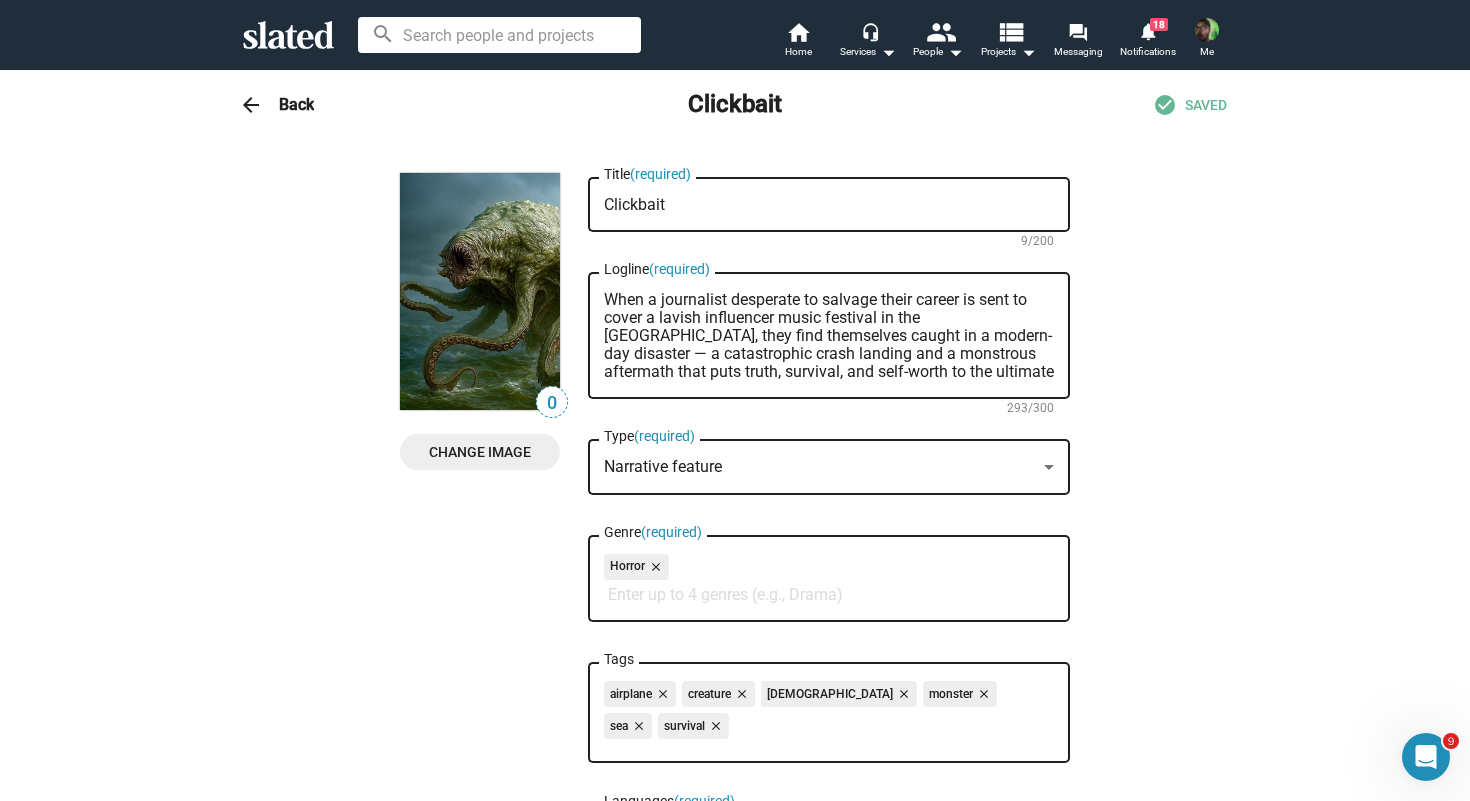 click on "Genre  (required)" at bounding box center (833, 595) 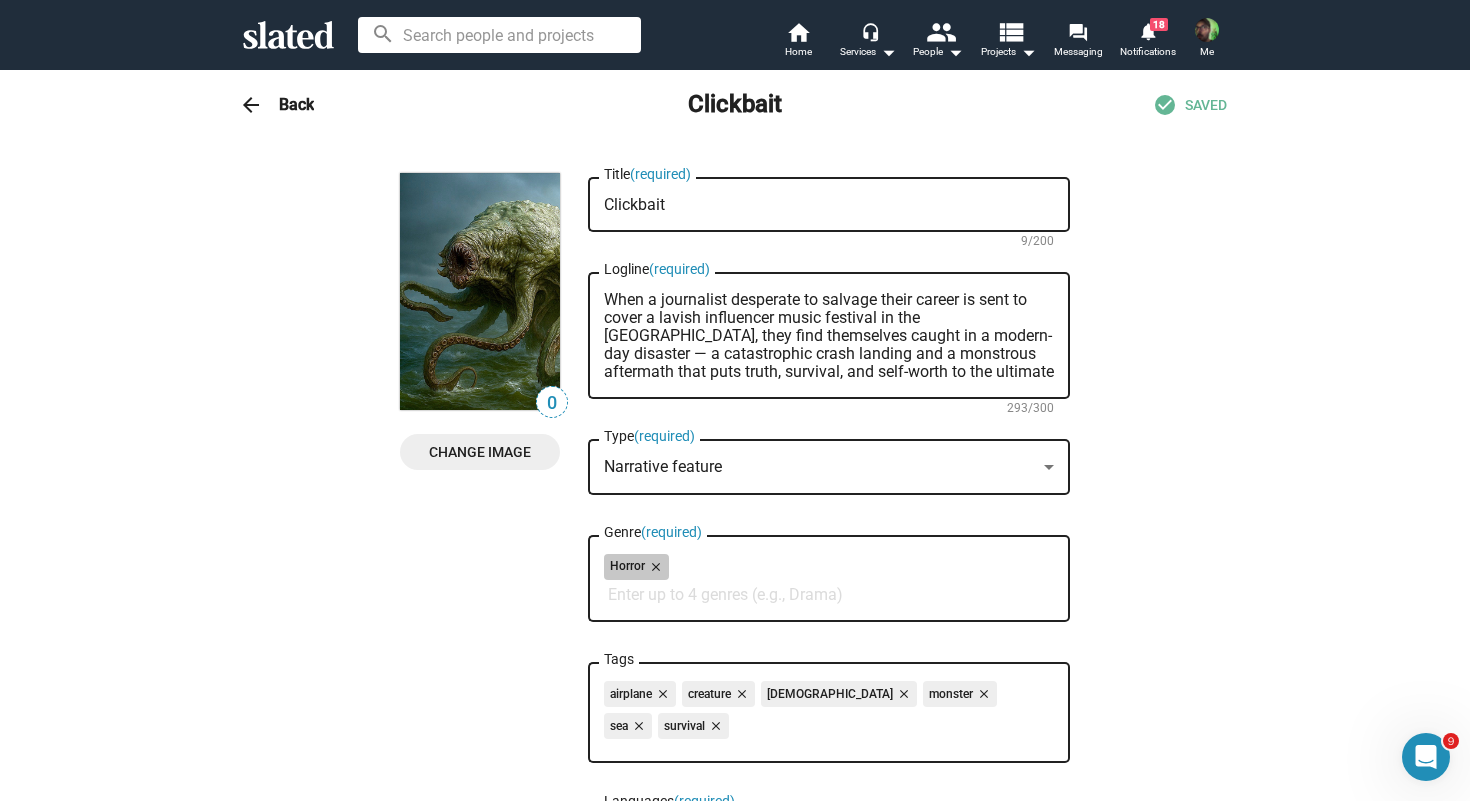 drag, startPoint x: 685, startPoint y: 580, endPoint x: 579, endPoint y: 572, distance: 106.30146 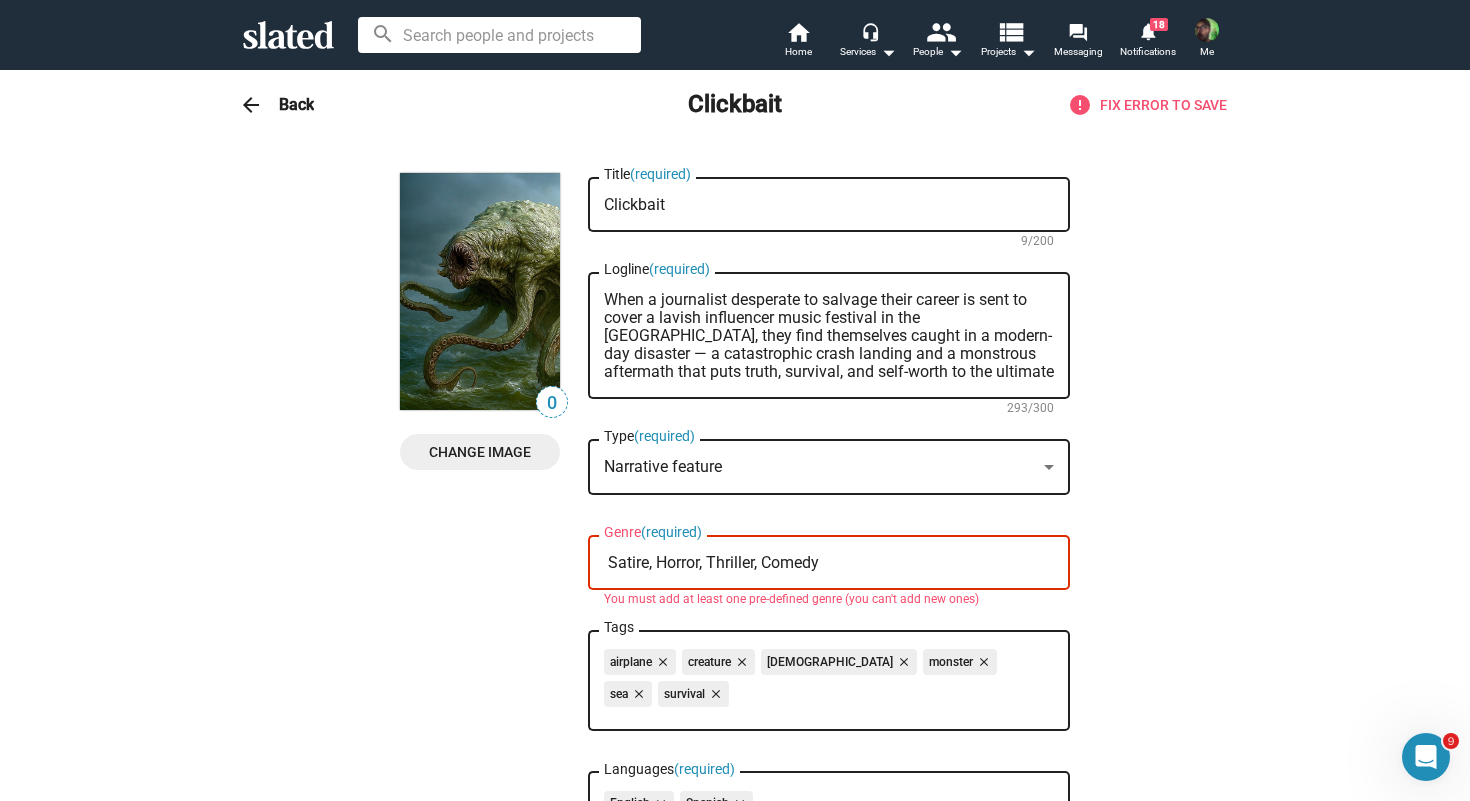 type on "Satire, Horror, Thriller, Comedy" 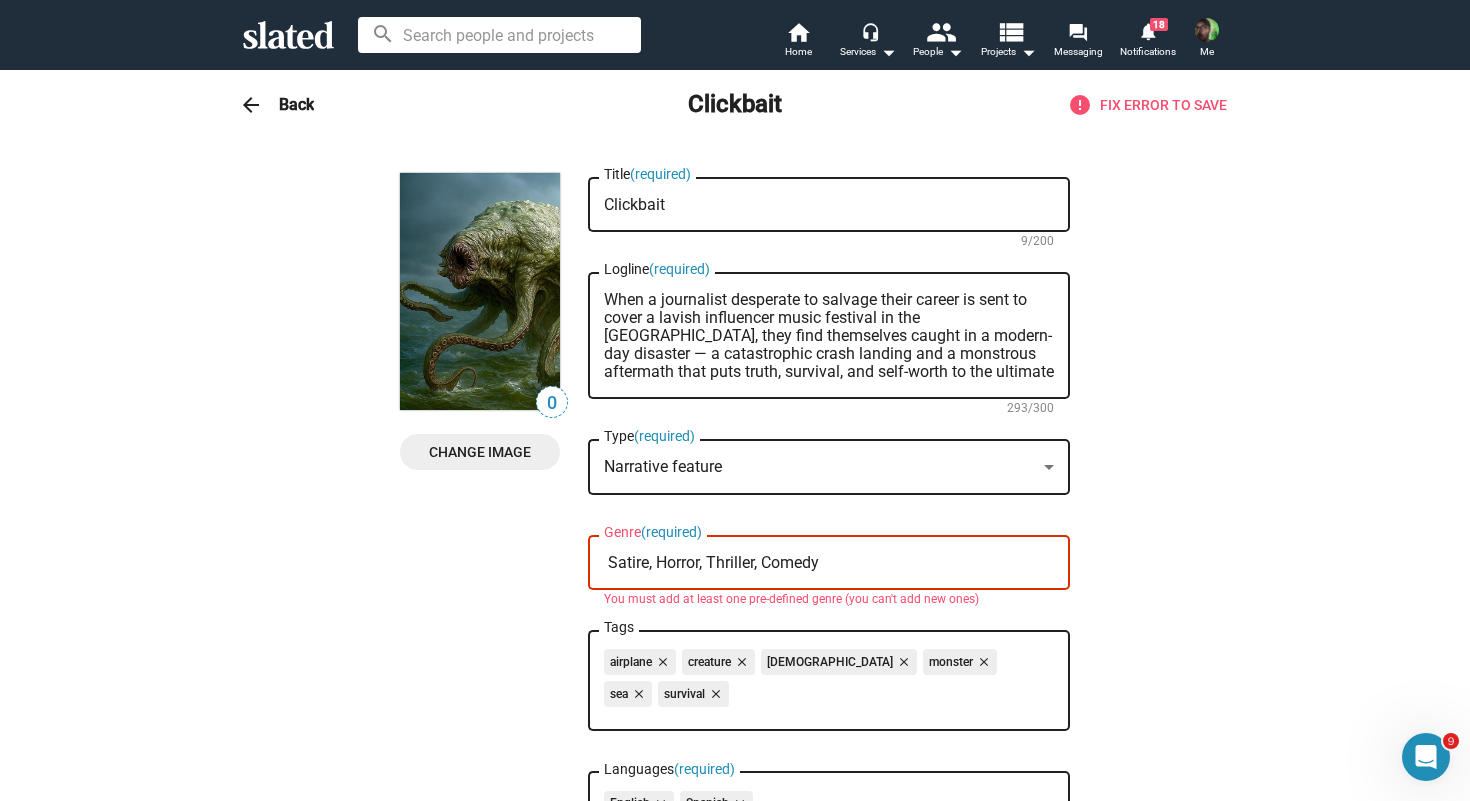 click on "Satire, Horror, Thriller, Comedy" at bounding box center (833, 563) 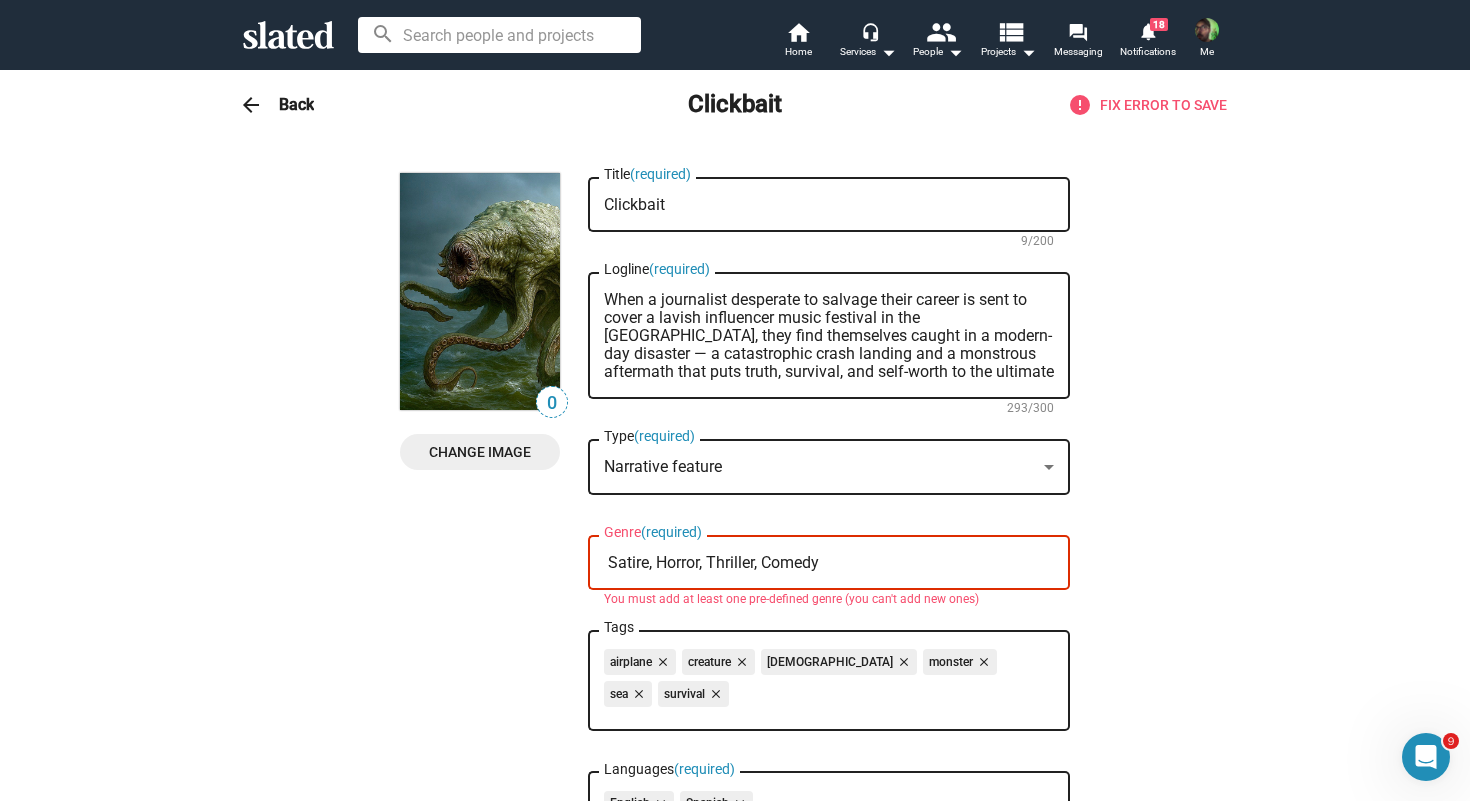 click on "arrow_back Back Clickbait error  Fix Error to save" at bounding box center (735, 105) 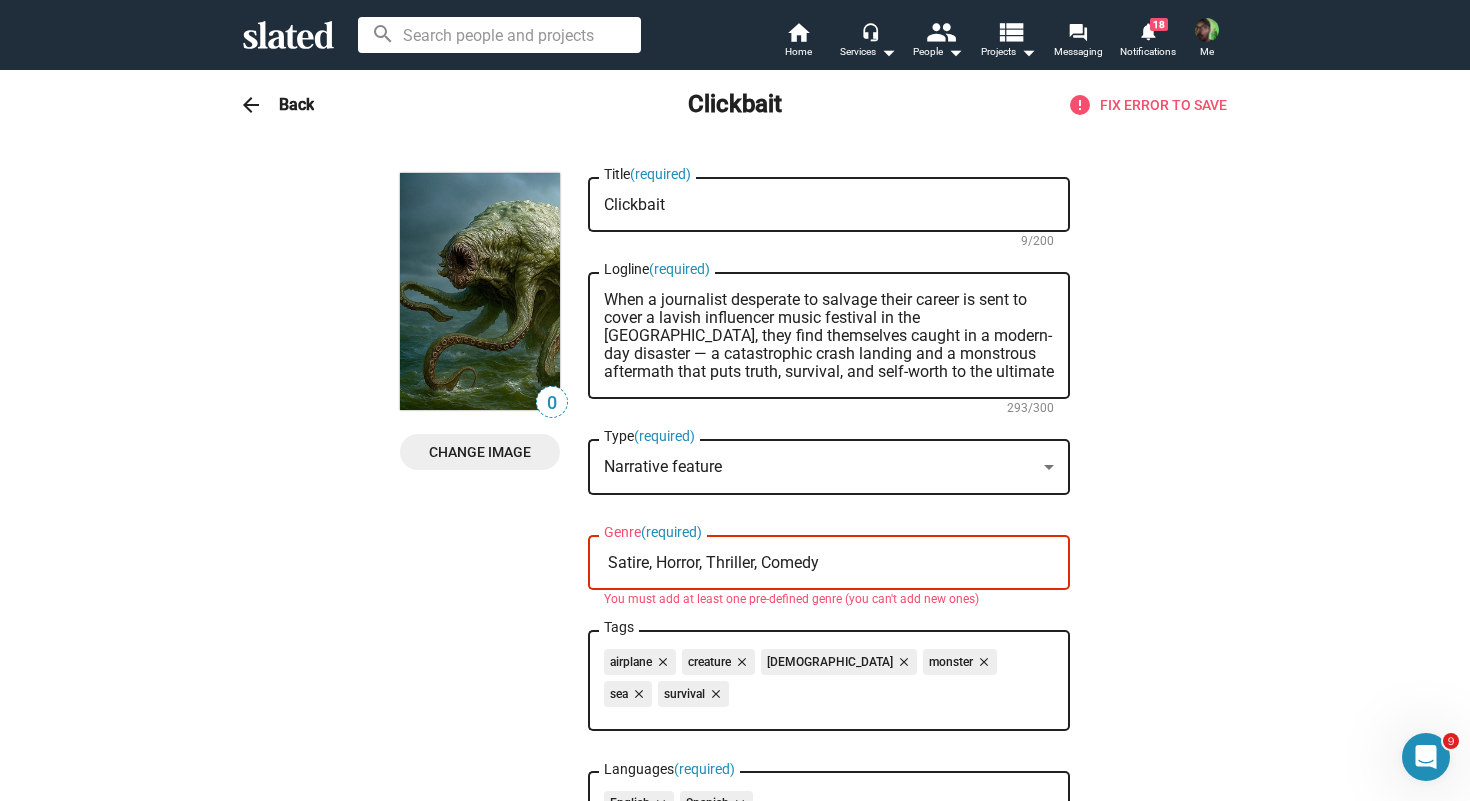 click on "Back" at bounding box center [296, 104] 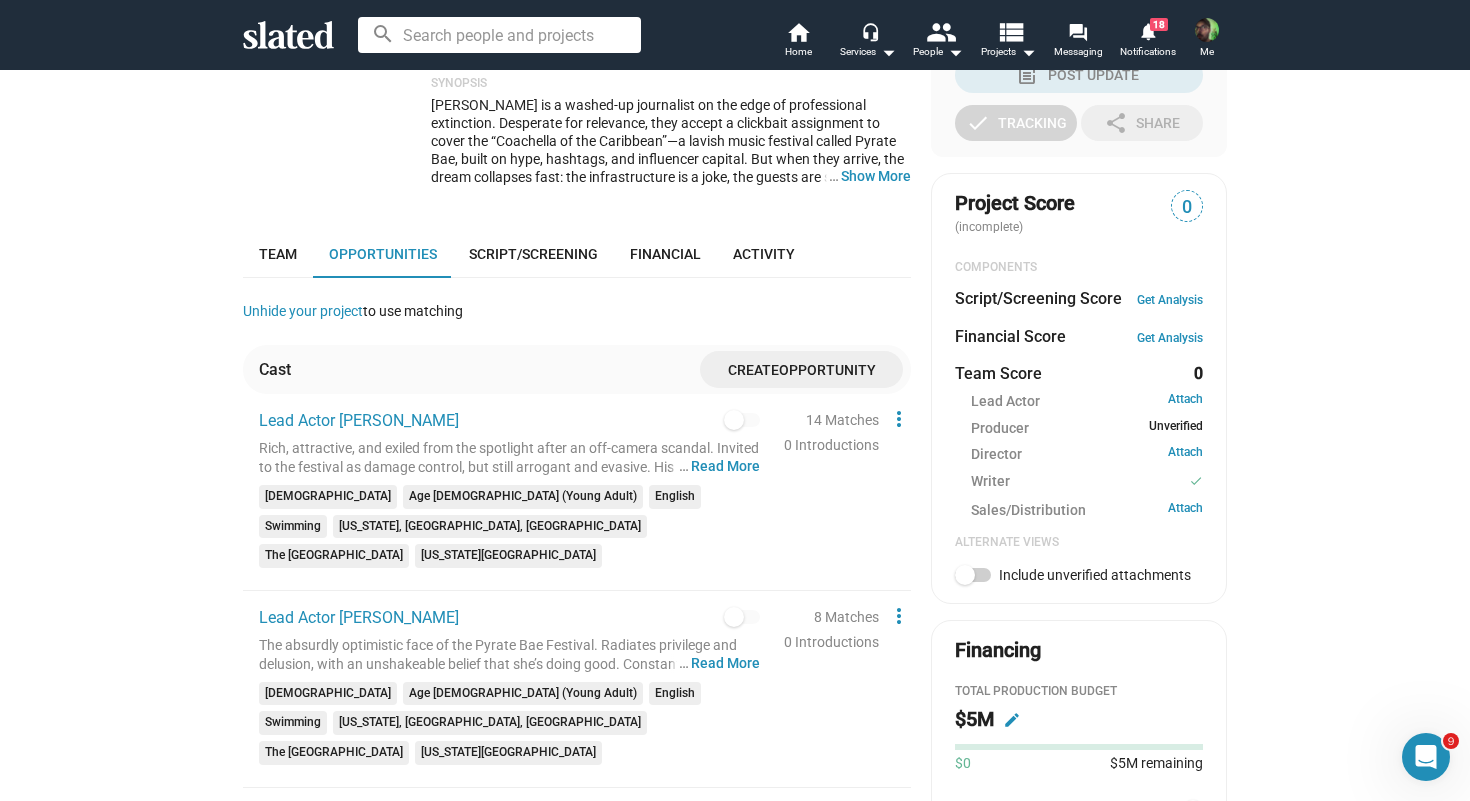 scroll, scrollTop: 531, scrollLeft: 0, axis: vertical 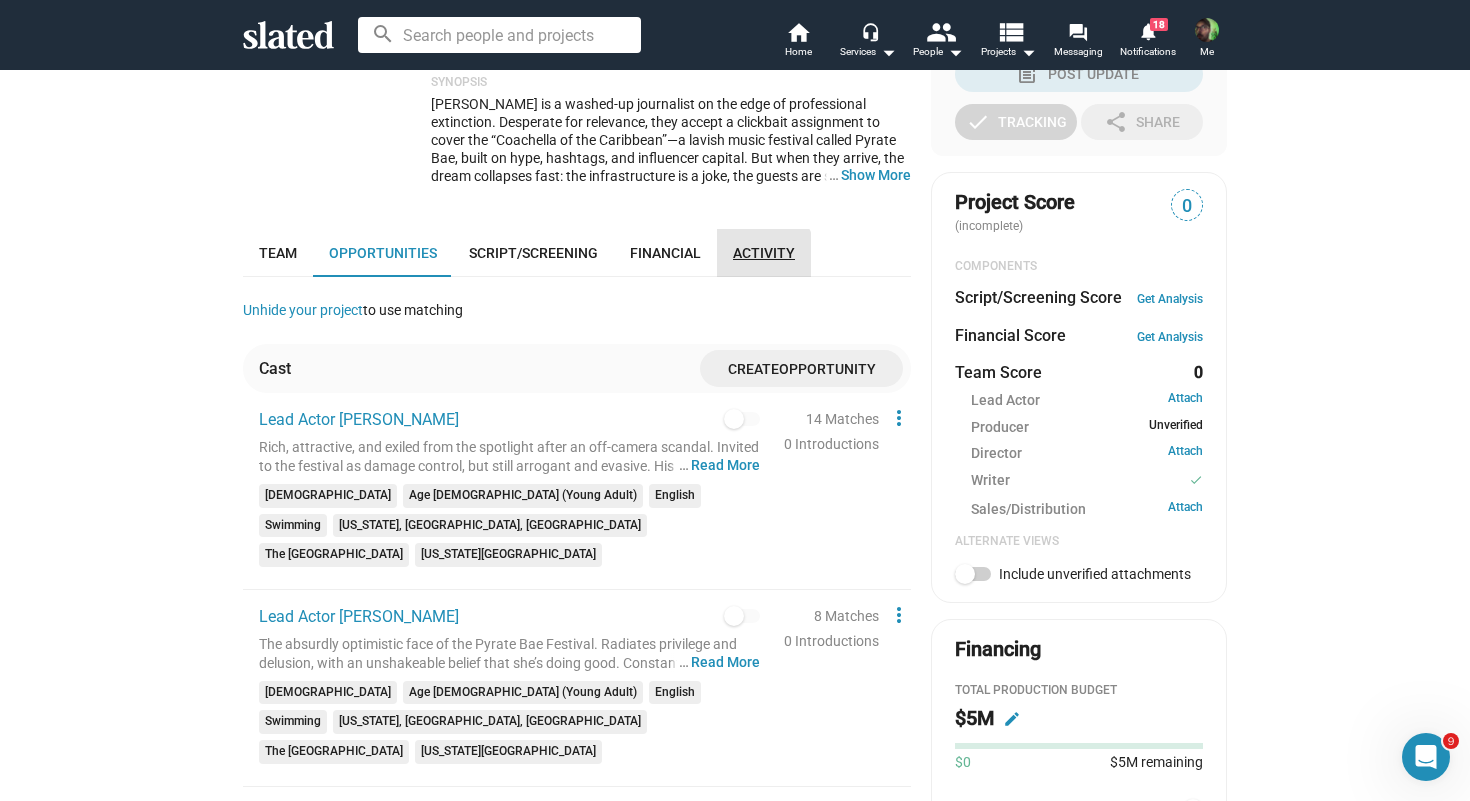 click on "Activity" at bounding box center (764, 253) 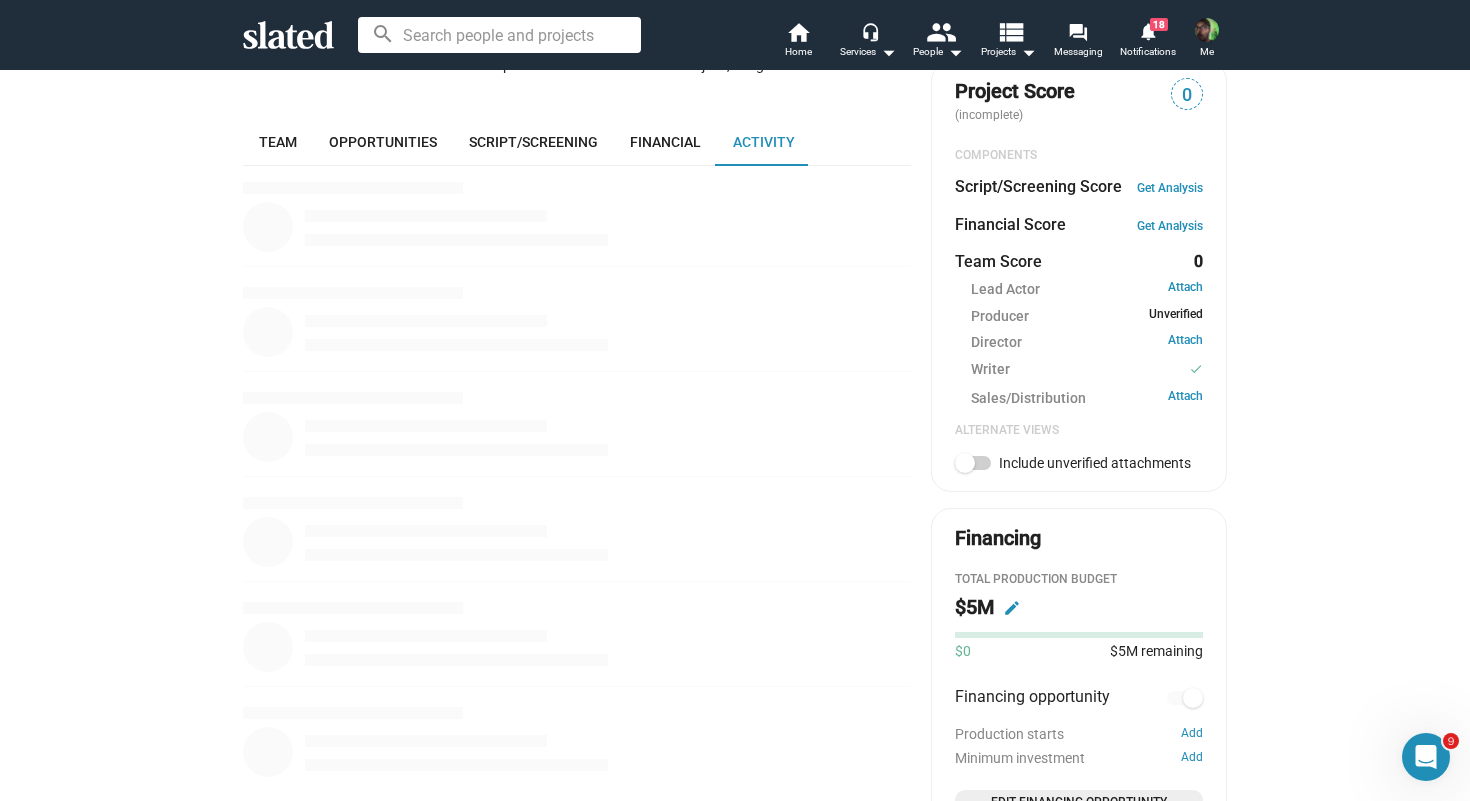 scroll, scrollTop: 658, scrollLeft: 0, axis: vertical 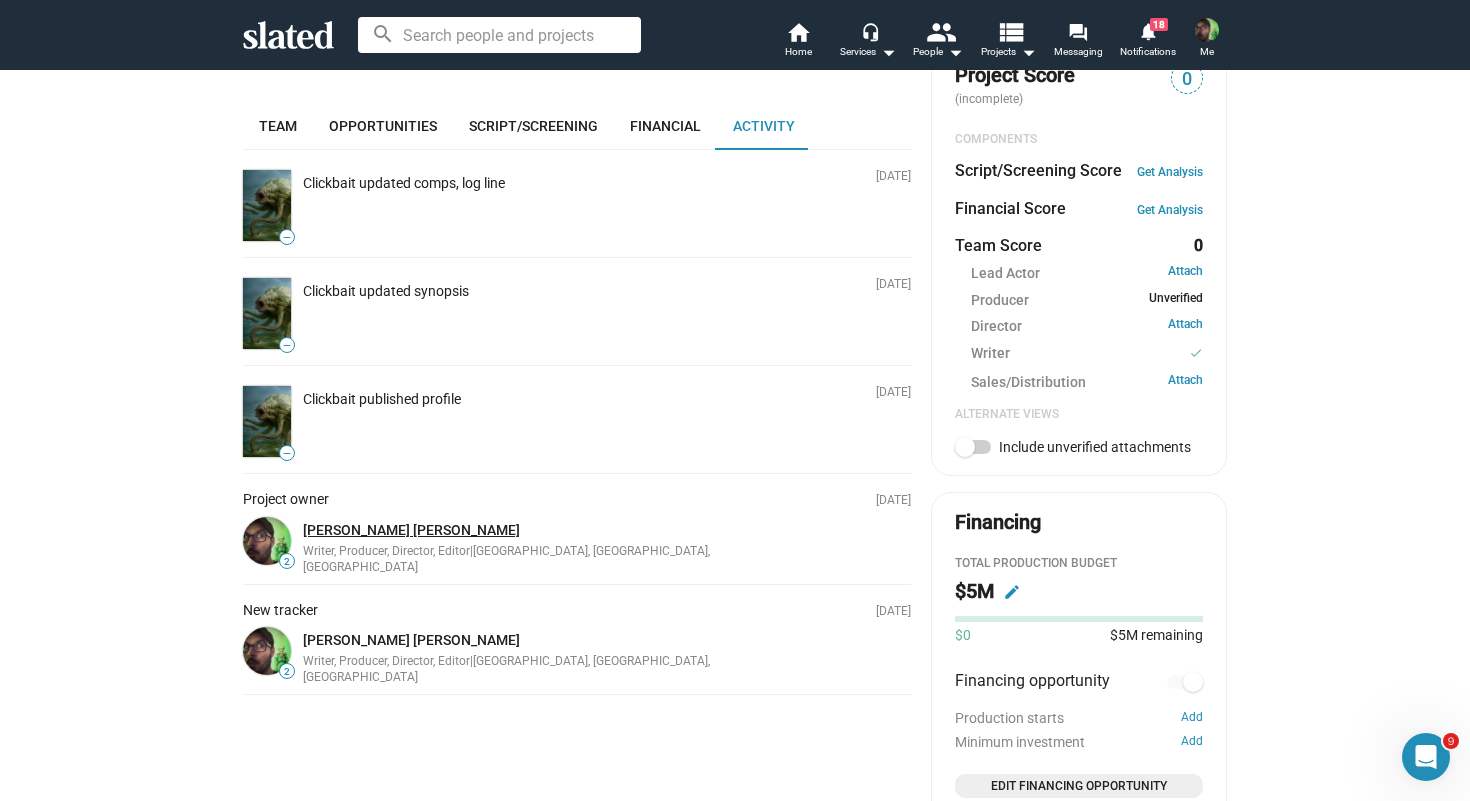 click on "[PERSON_NAME] [PERSON_NAME]" at bounding box center (411, 530) 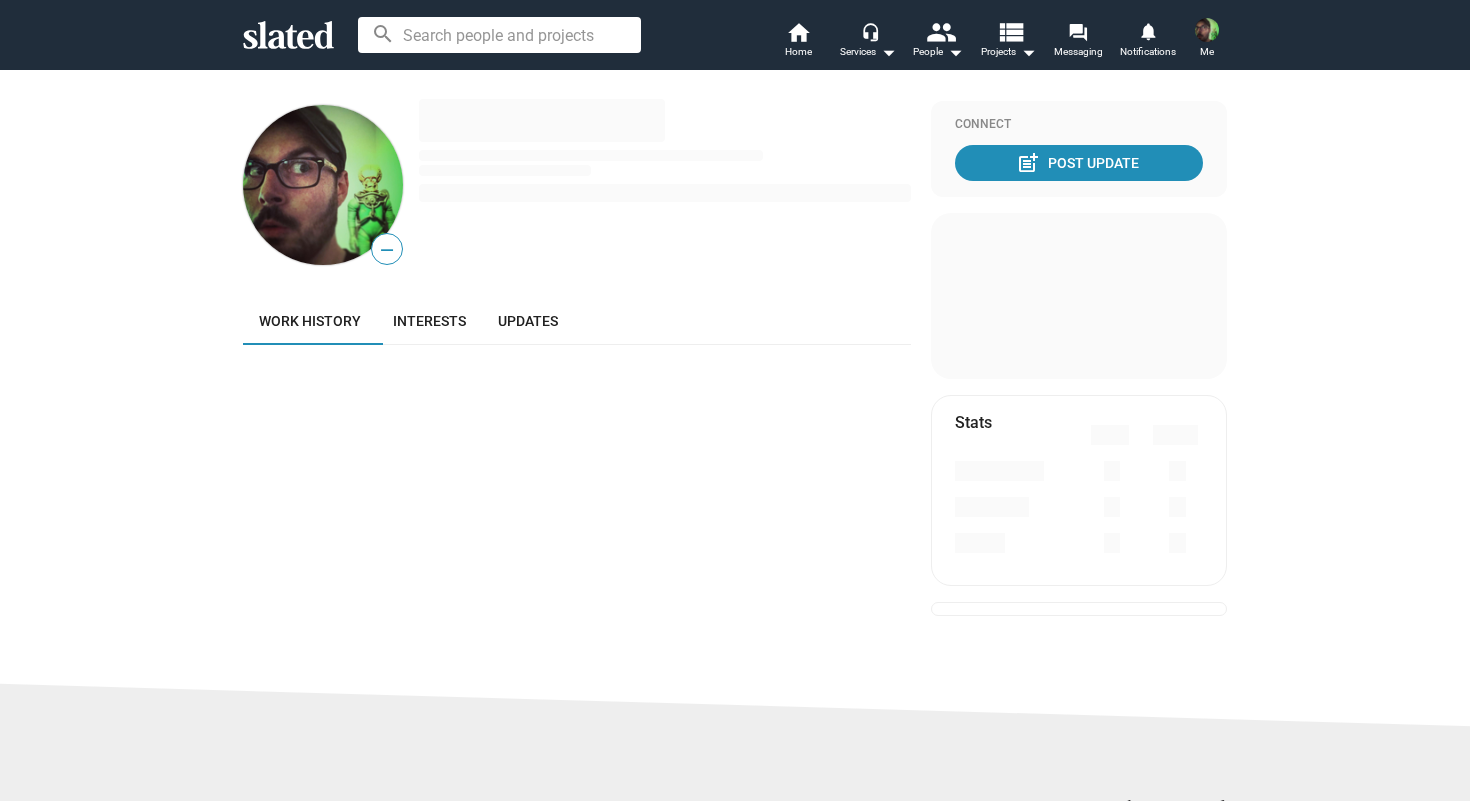 scroll, scrollTop: 0, scrollLeft: 0, axis: both 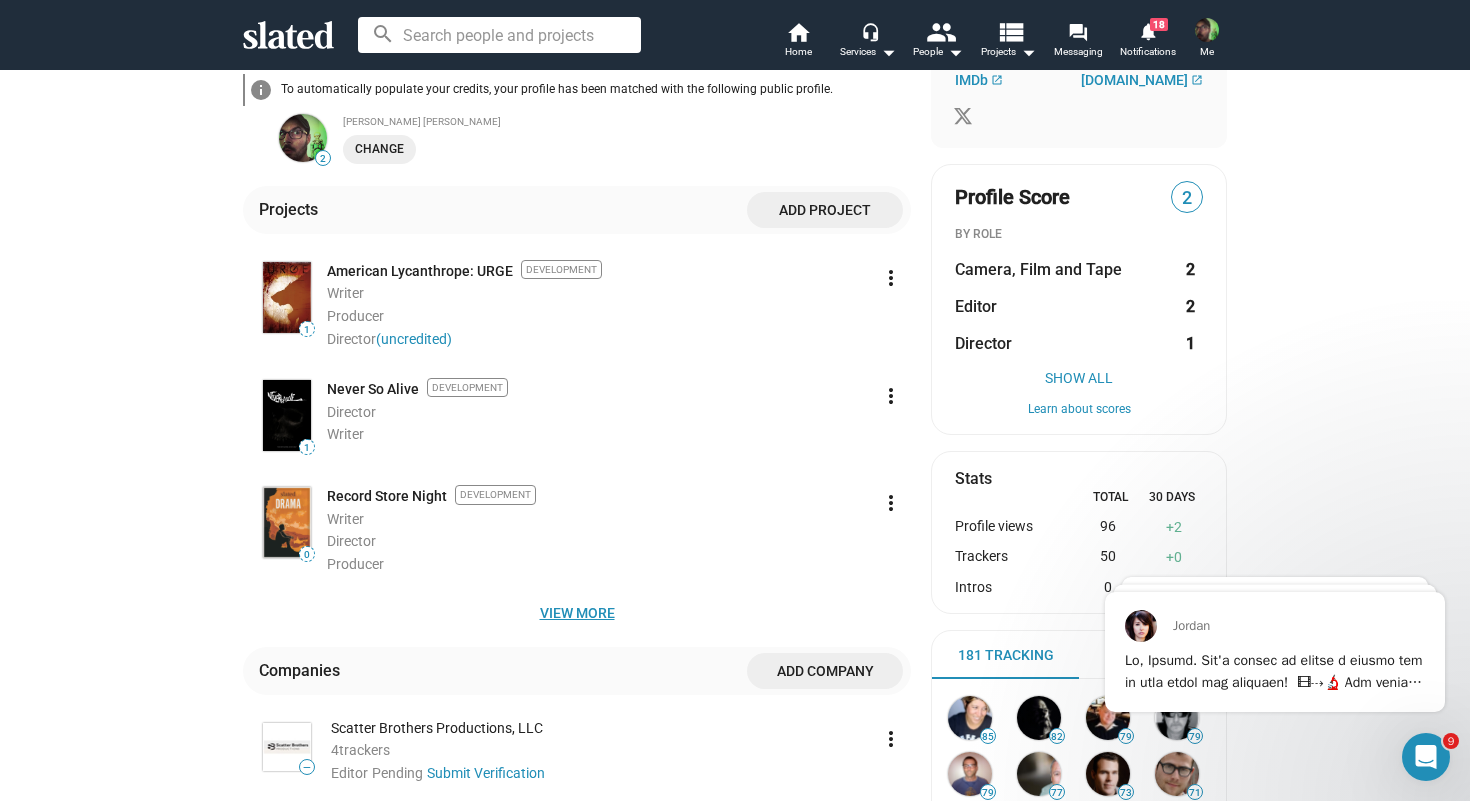 click on "View more" 